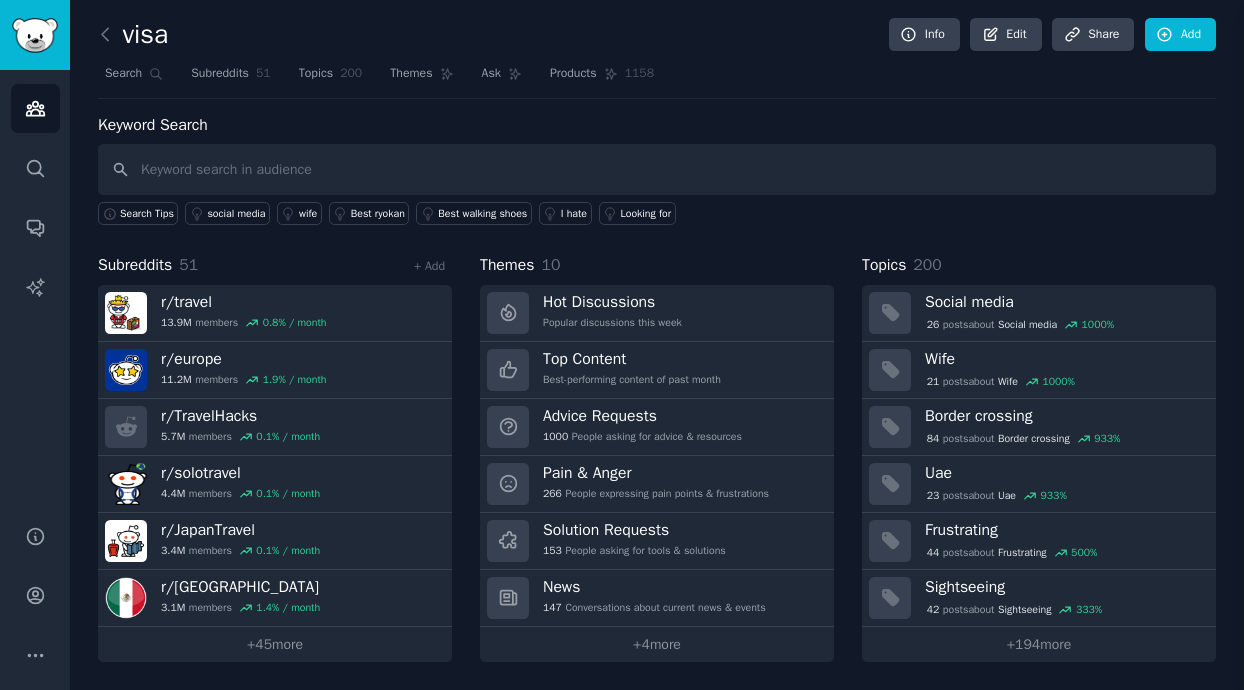 scroll, scrollTop: 0, scrollLeft: 0, axis: both 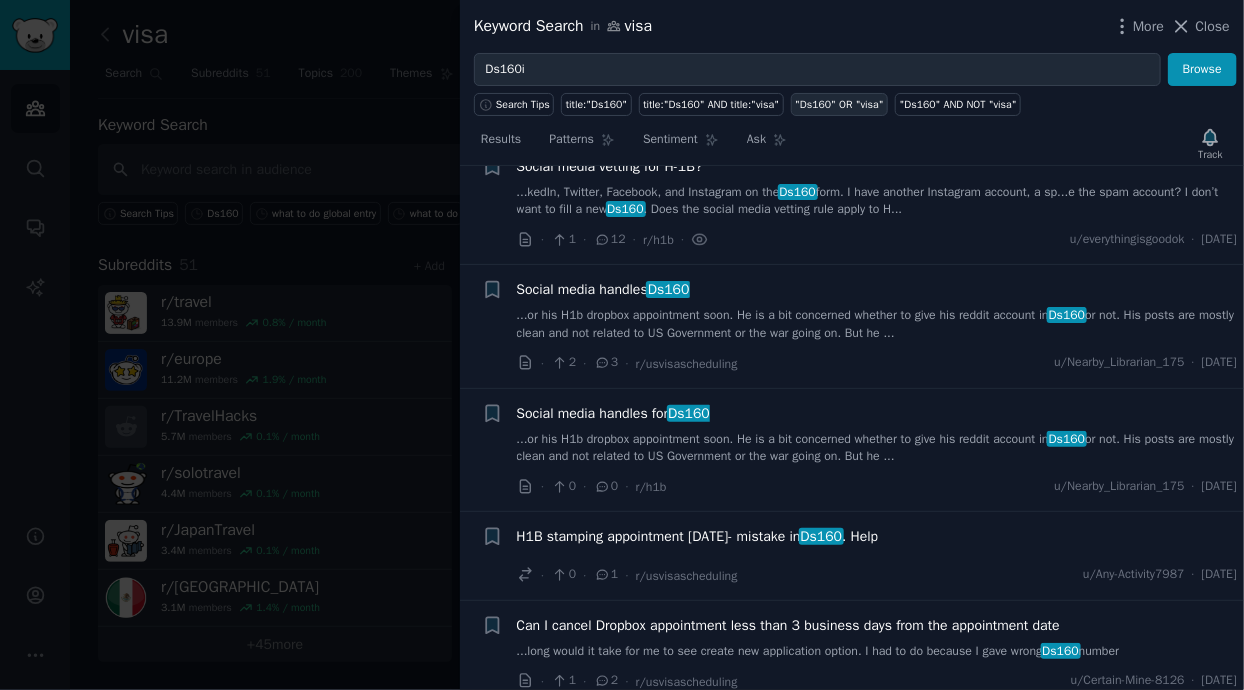 click on ""Ds160" OR "visa"" at bounding box center (840, 104) 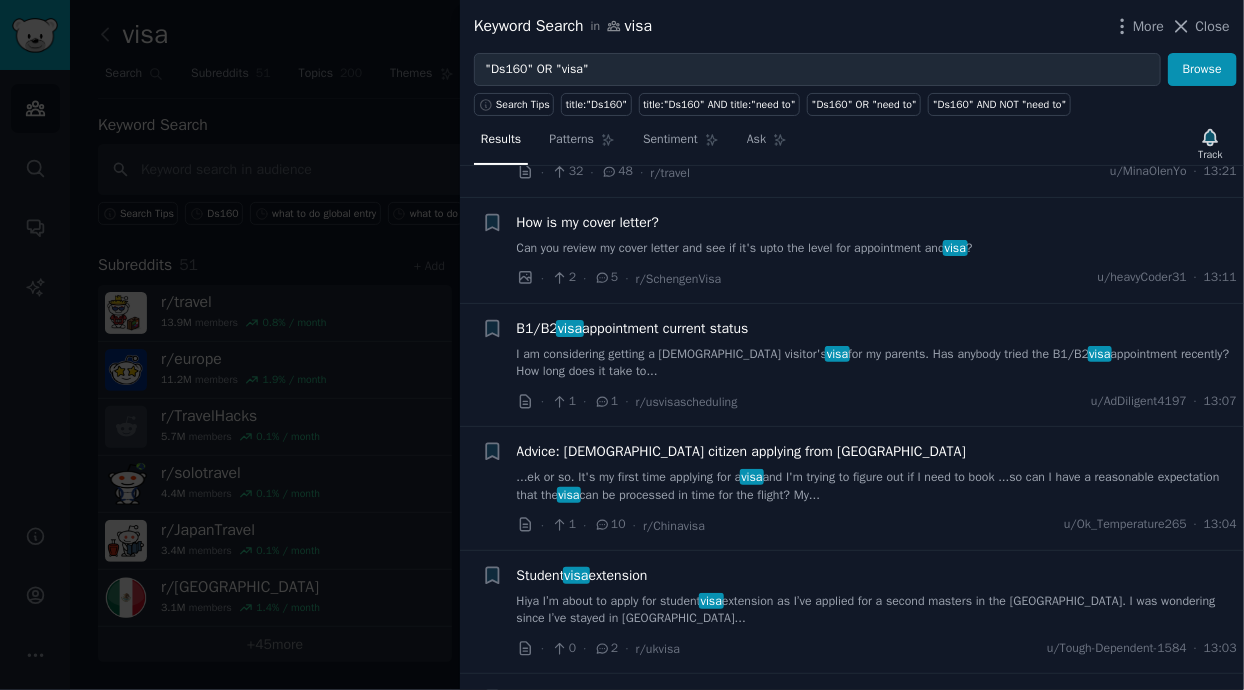 scroll, scrollTop: 1326, scrollLeft: 0, axis: vertical 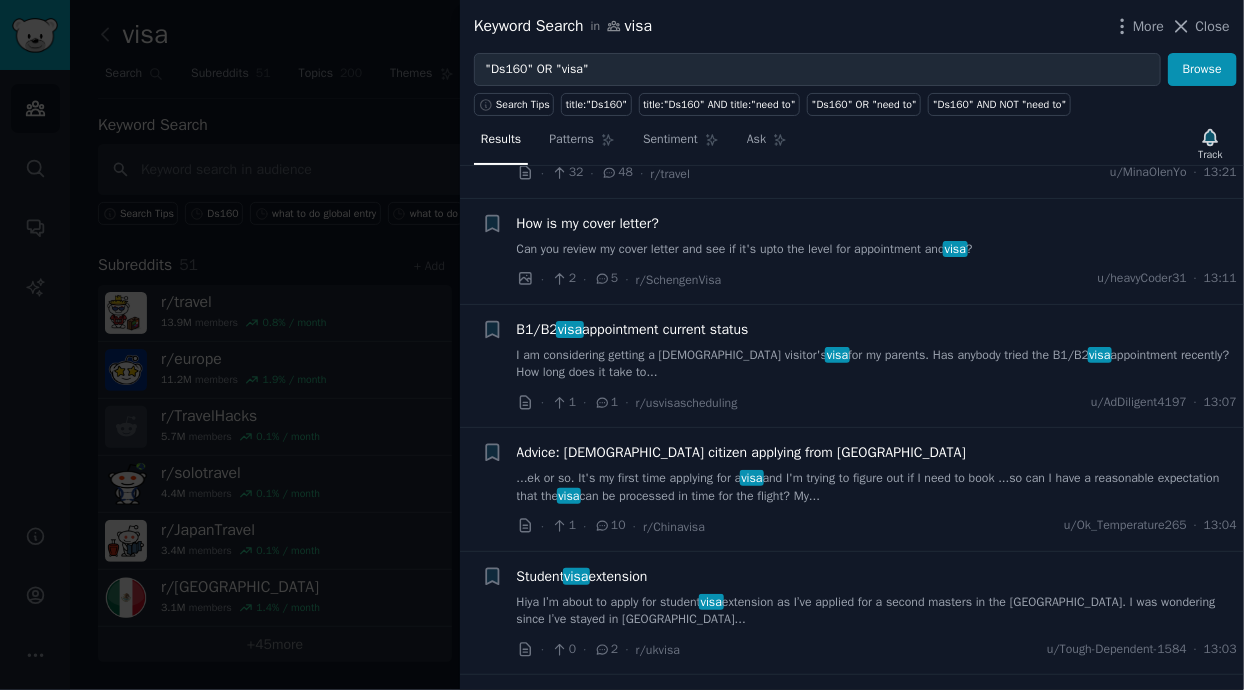 click on "...ek or so.
It's my first time applying for a  visa  and I'm trying to figure out if I need to book ...so can I have a reasonable expectation that the  visa  can be processed in time for the flight?
My..." at bounding box center [877, 487] 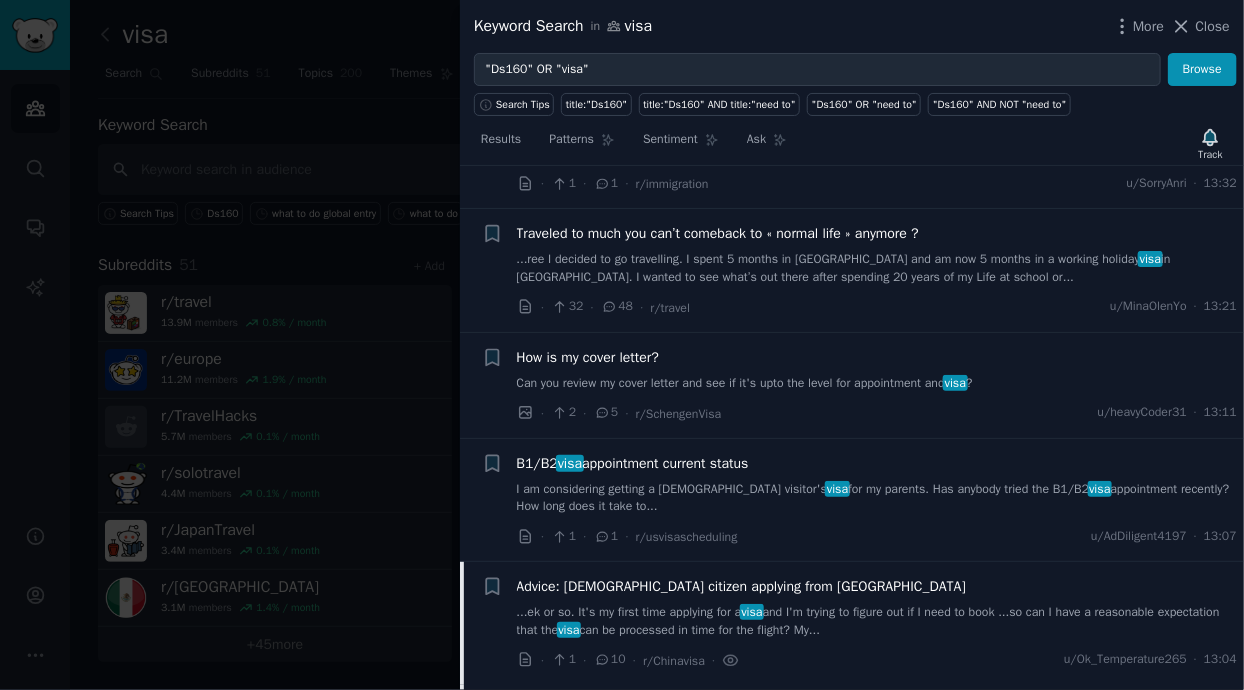 scroll, scrollTop: 1190, scrollLeft: 0, axis: vertical 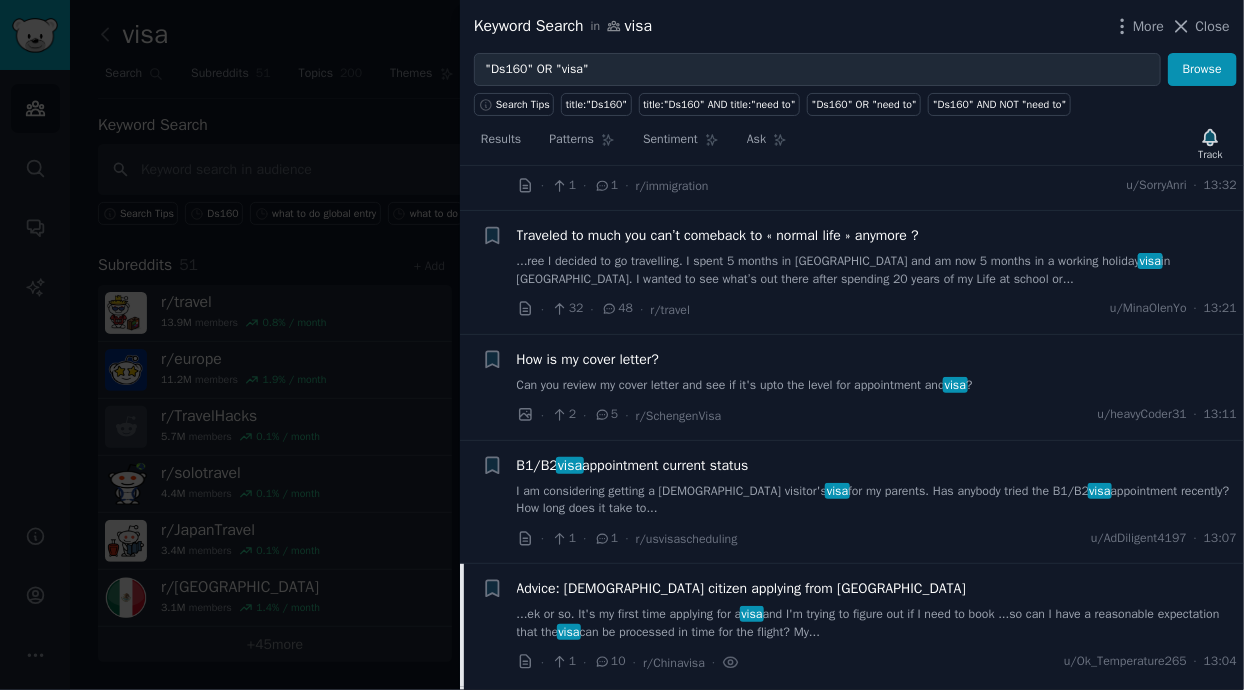 click on "Traveled to much you can’t comeback to « normal life » anymore ? ...ree I decided to go travelling. I spent 5 months in [GEOGRAPHIC_DATA] and am now 5 months in a working holiday  visa  in [GEOGRAPHIC_DATA].
I wanted to see what’s out there after spending 20 years of my Life at school or... · 32 · 48 · r/travel u/[GEOGRAPHIC_DATA] · 13:21" at bounding box center [877, 272] 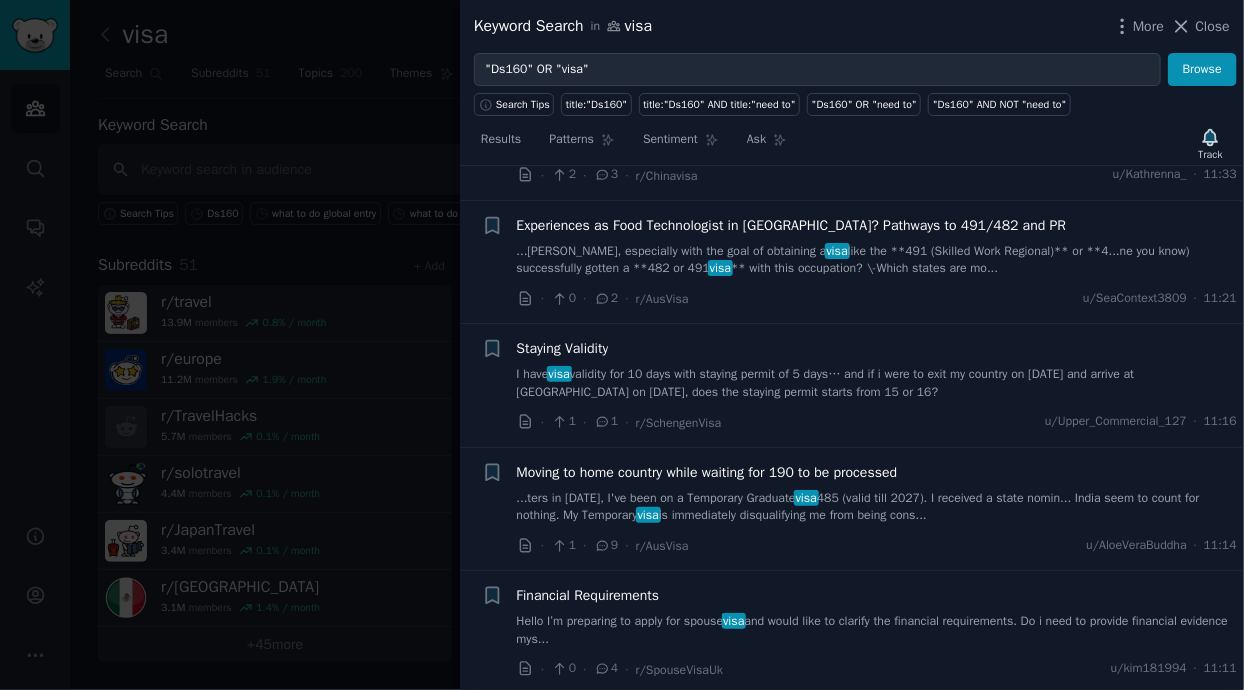 scroll, scrollTop: 3581, scrollLeft: 0, axis: vertical 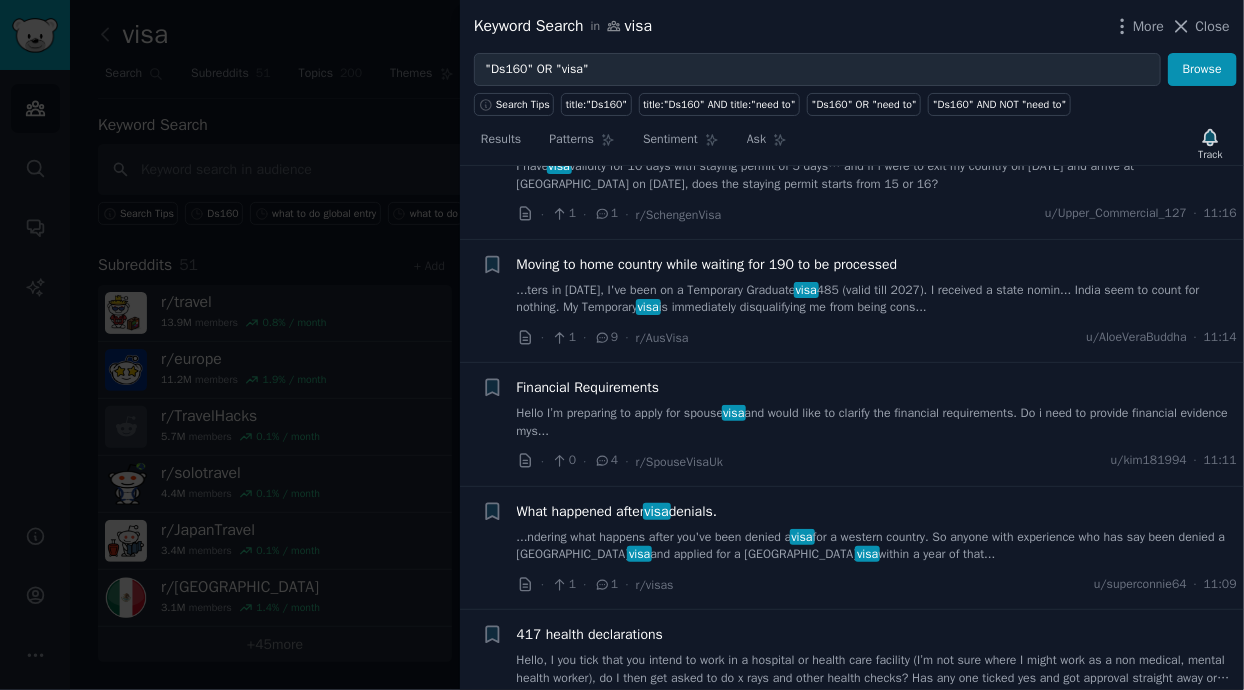 click on "Hello I’m preparing to apply for spouse  visa  and would like to clarify the financial requirements. Do i need to provide financial evidence mys..." at bounding box center (877, 422) 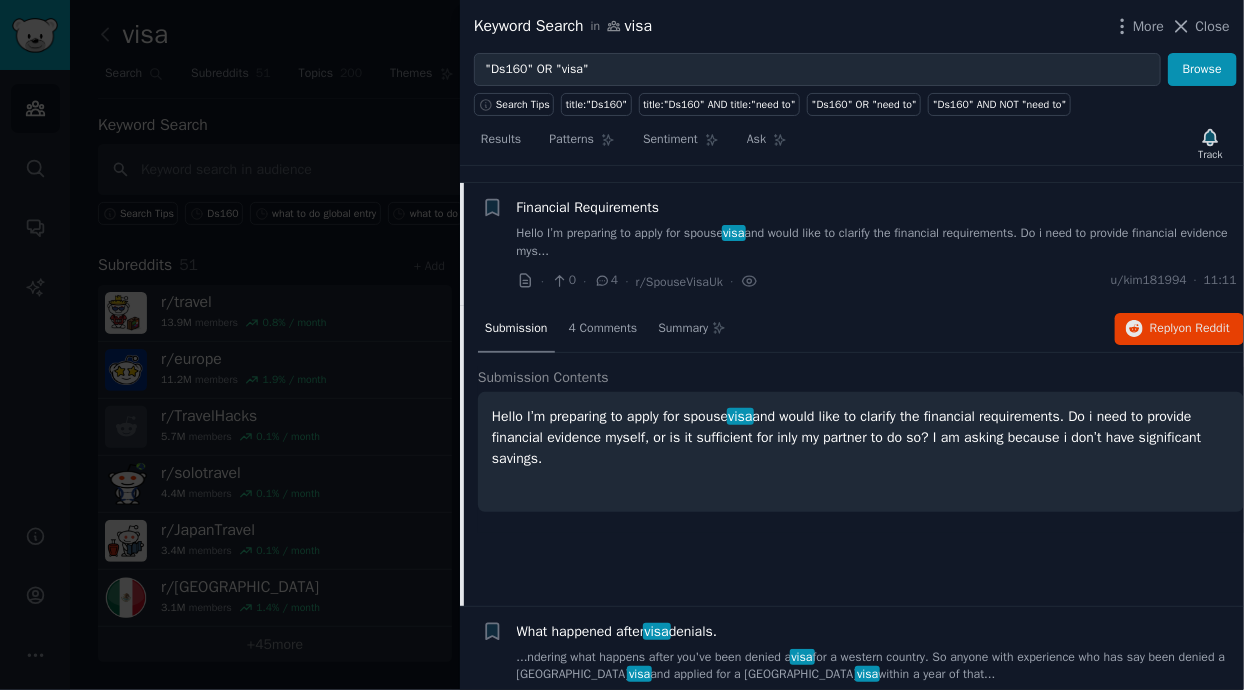 scroll, scrollTop: 3658, scrollLeft: 0, axis: vertical 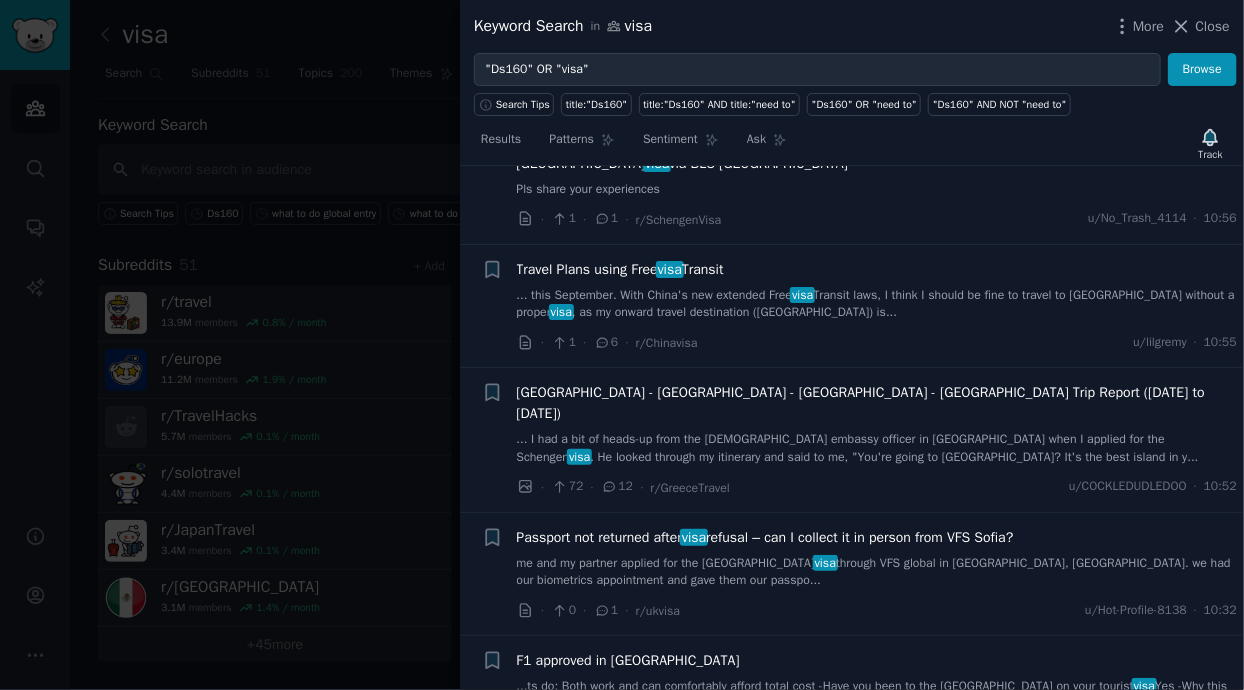 click on "me and my partner applied for the UK  visa  through VFS global in [GEOGRAPHIC_DATA], [GEOGRAPHIC_DATA]. we had our biometrics appointment and gave them our passpo..." at bounding box center [877, 572] 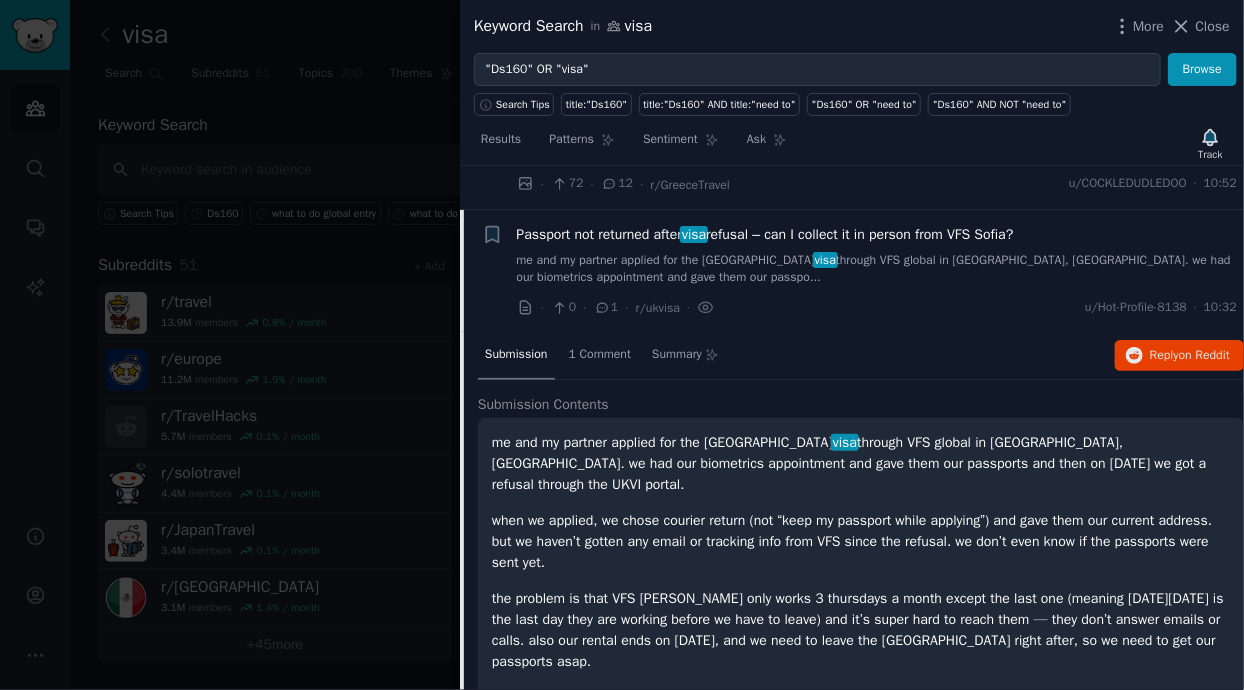 click on "the problem is that VFS [PERSON_NAME] only works 3 thursdays a month except the last one (meaning [DATE][DATE] is the last day they are working before we have to leave) and it’s super hard to reach them — they don’t answer emails or calls. also our rental ends on [DATE], and we need to leave the [GEOGRAPHIC_DATA] right after, so we need to get our passports asap." at bounding box center (861, 630) 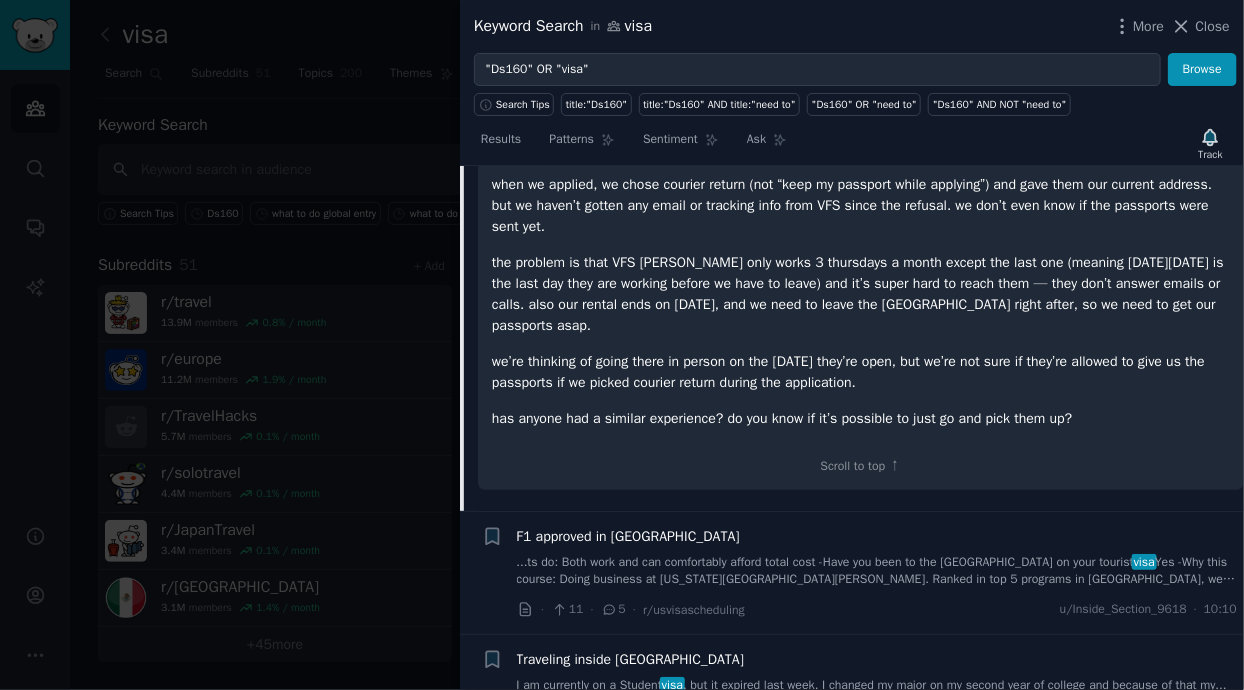 click on "...ts do:
Both work and can comfortably afford total cost
-Have you been to the [GEOGRAPHIC_DATA] on your tourist  visa
Yes
-Why this course:
Doing business at [US_STATE][GEOGRAPHIC_DATA][PERSON_NAME]. Ranked in top 5 programs in [GEOGRAPHIC_DATA], well ..." at bounding box center (877, 571) 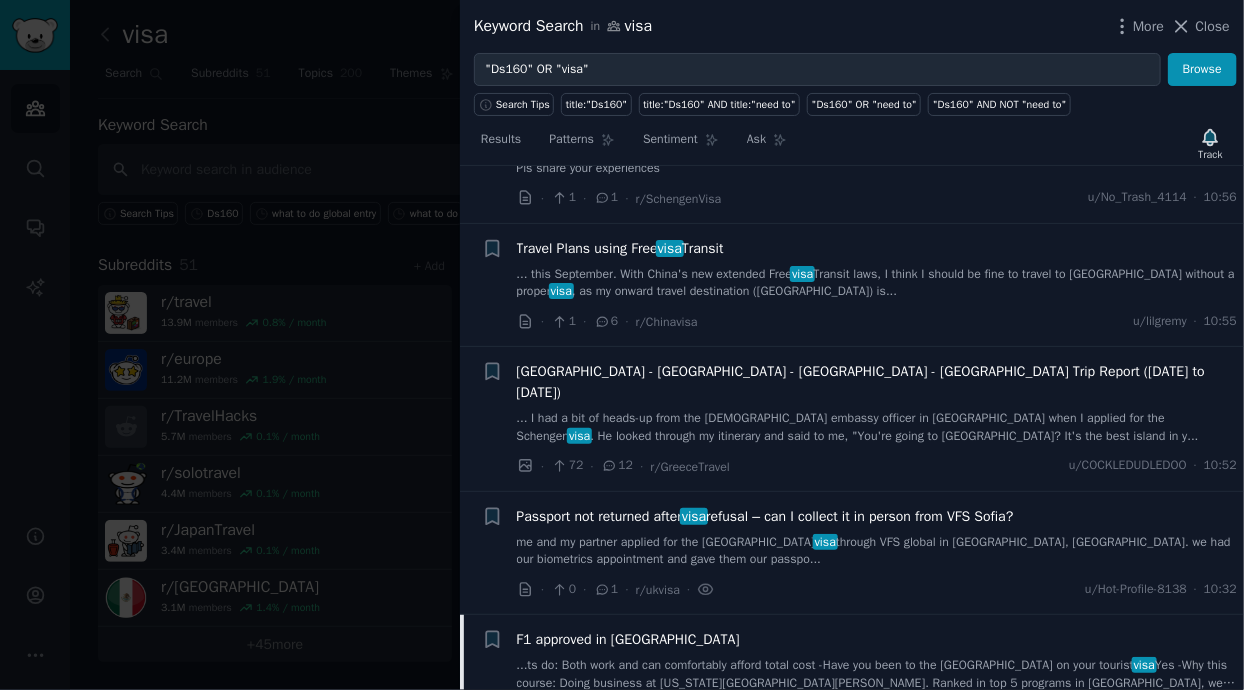 scroll, scrollTop: 4112, scrollLeft: 0, axis: vertical 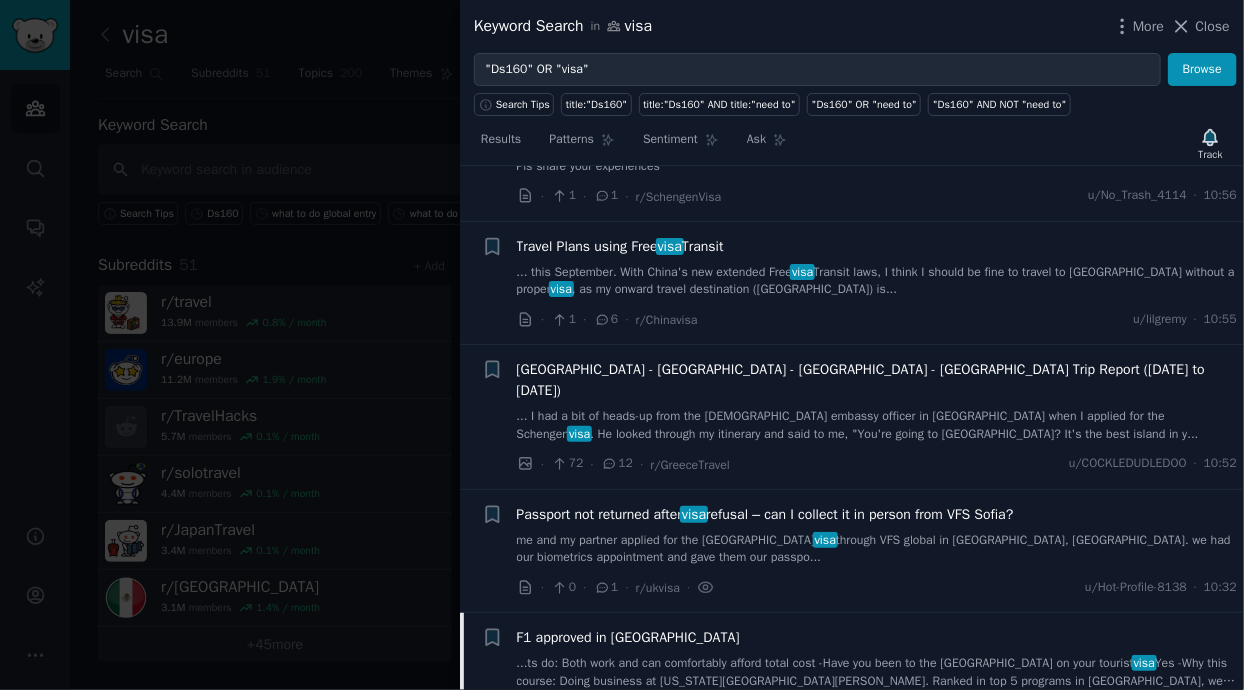 click on "· 0 · 1 · r/ukvisa · u/Hot-Profile-8138 · 10:32" at bounding box center (877, 587) 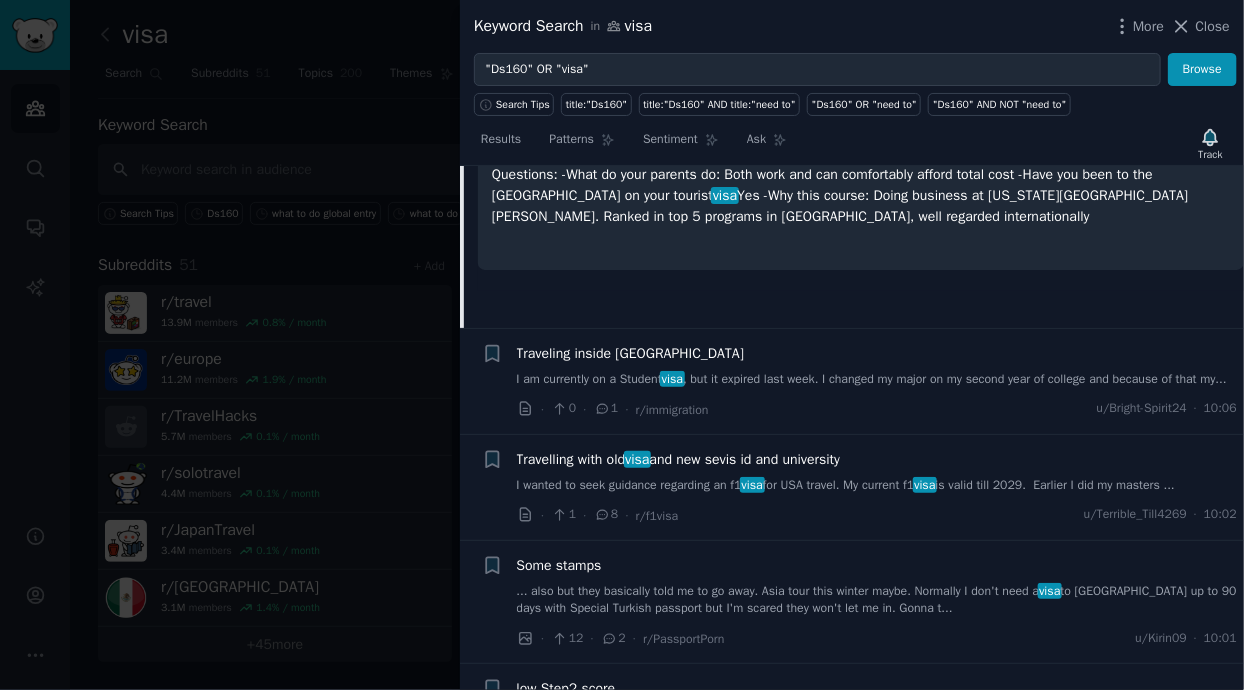 scroll, scrollTop: 4821, scrollLeft: 0, axis: vertical 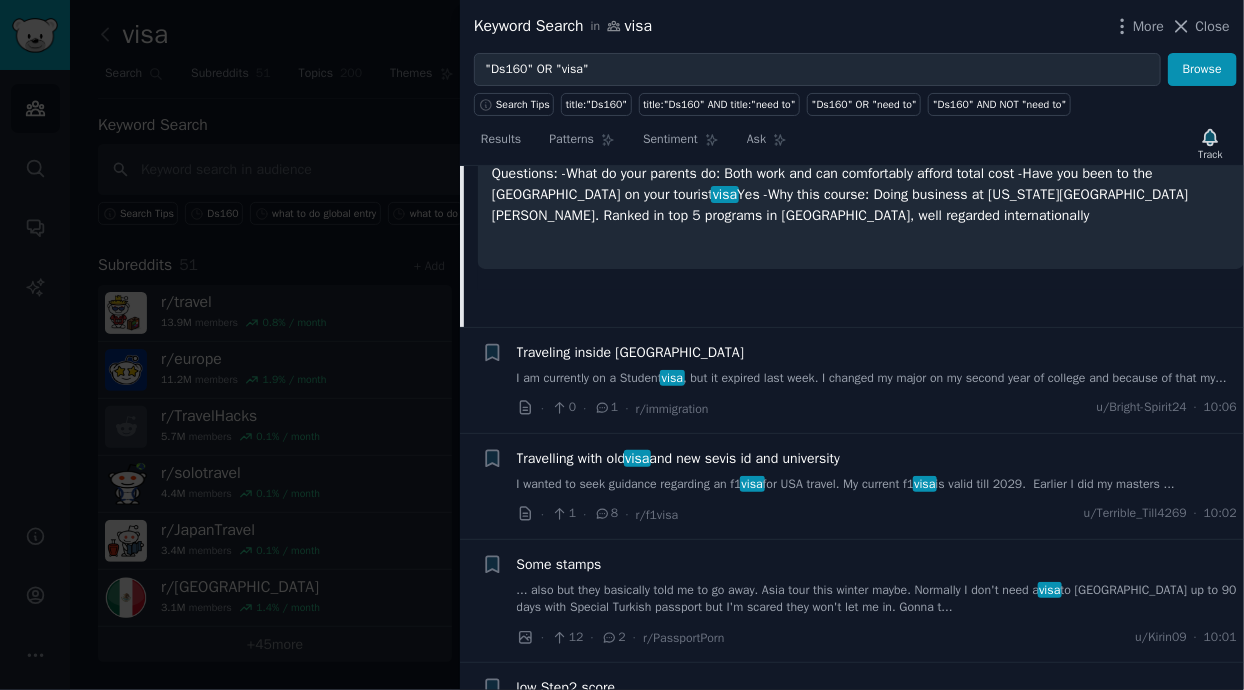 click on "Some stamps" at bounding box center (877, 564) 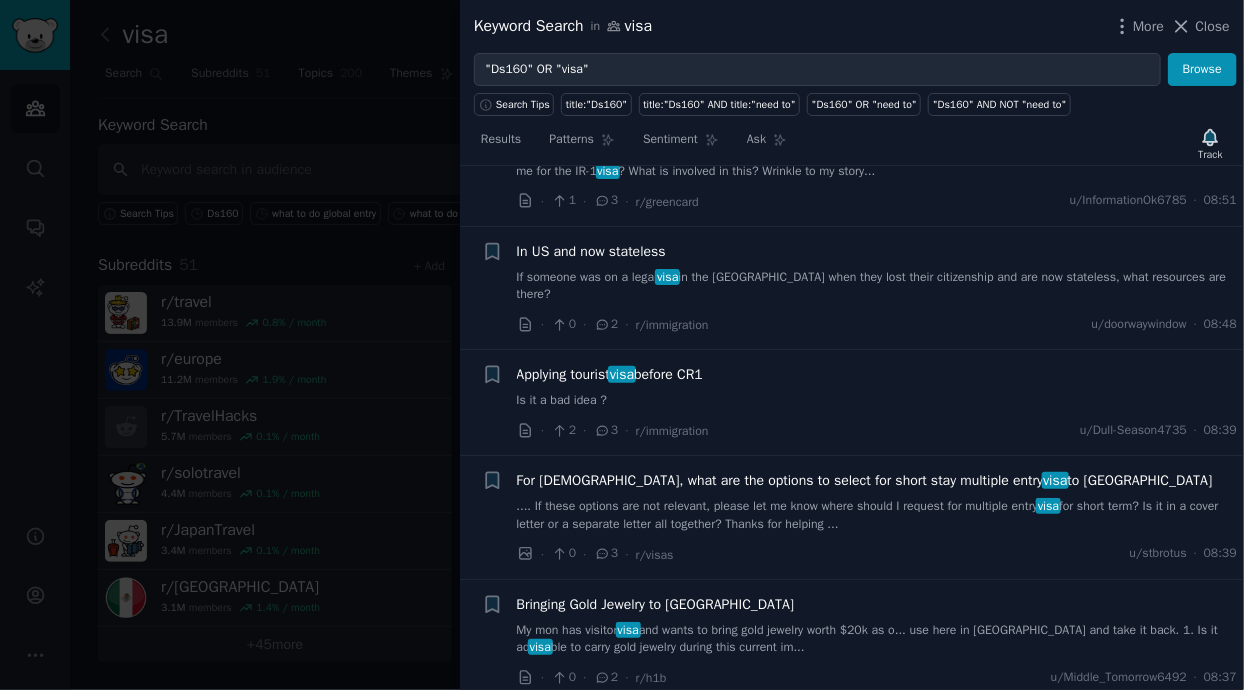 scroll, scrollTop: 6370, scrollLeft: 0, axis: vertical 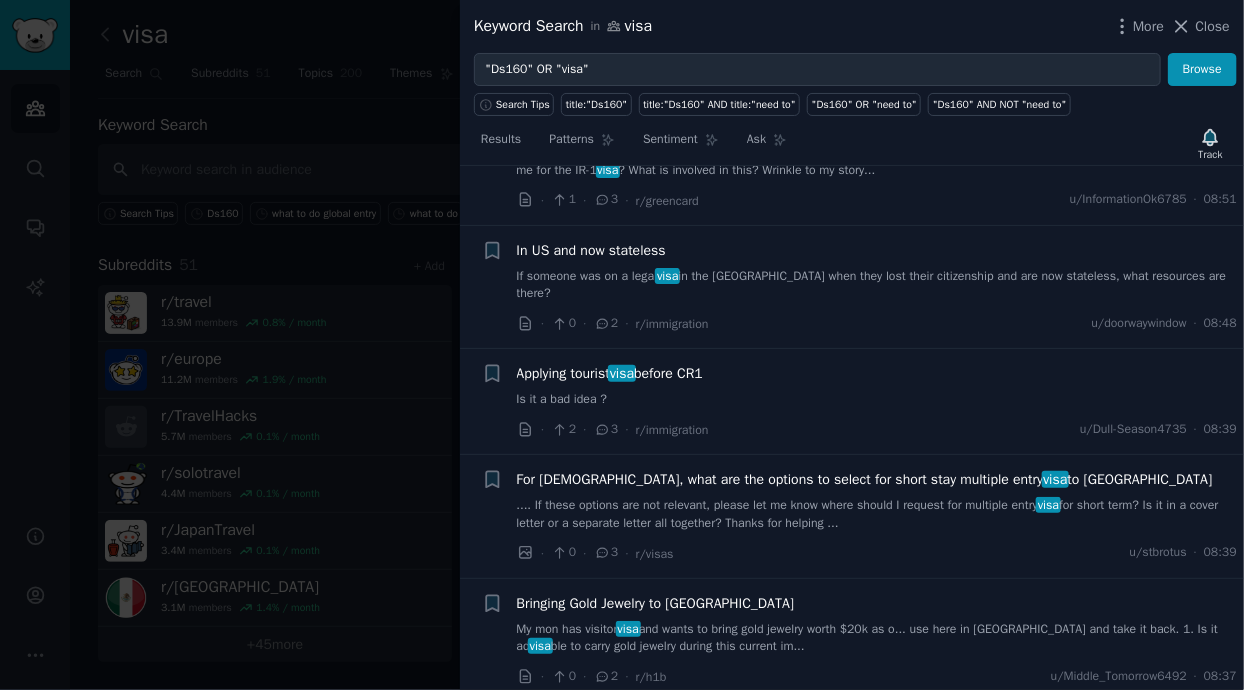 click on "· 2 · 3 · r/immigration u/Dull-Season4735 · 08:39" at bounding box center [877, 429] 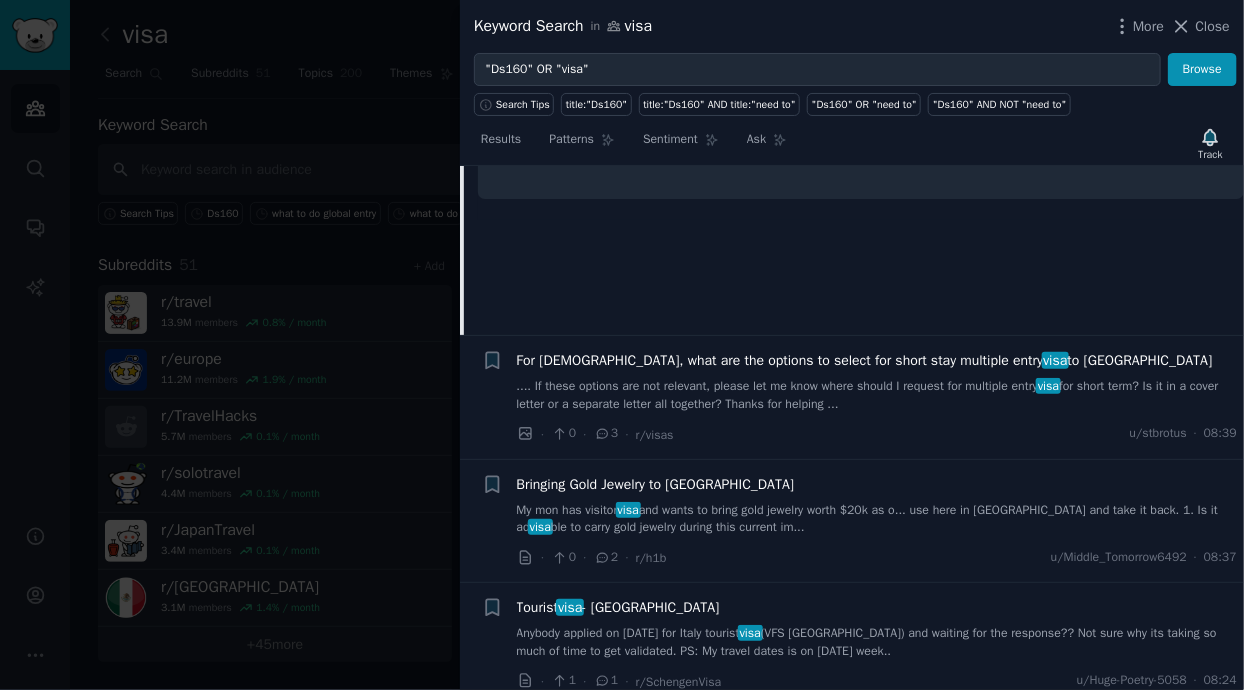 scroll, scrollTop: 6495, scrollLeft: 0, axis: vertical 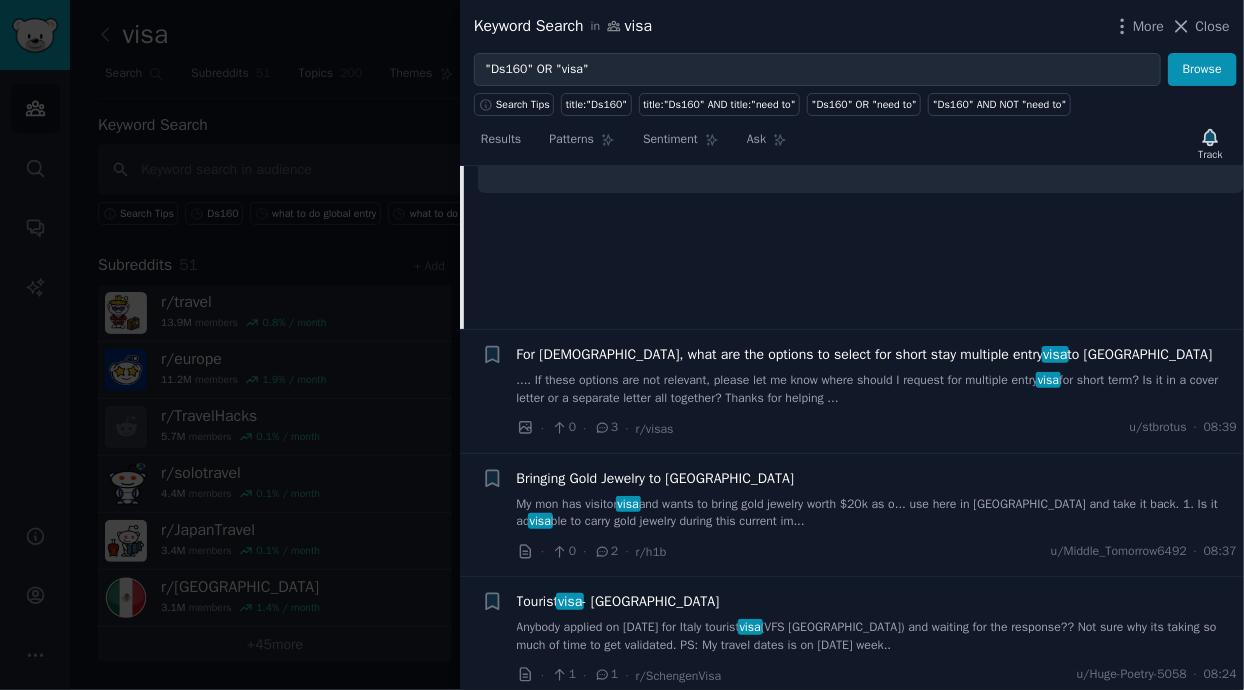 click on "+ For [DEMOGRAPHIC_DATA], what are the options to select for short stay [DEMOGRAPHIC_DATA]  to [GEOGRAPHIC_DATA] .... If these options are not relevant, please let me know where should I request for [DEMOGRAPHIC_DATA]  for short term? Is it in a cover letter or a separate letter all together?
Thanks for helping ... · 0 · 3 · r/visas u/stbrotus · 08:39" at bounding box center (852, 391) 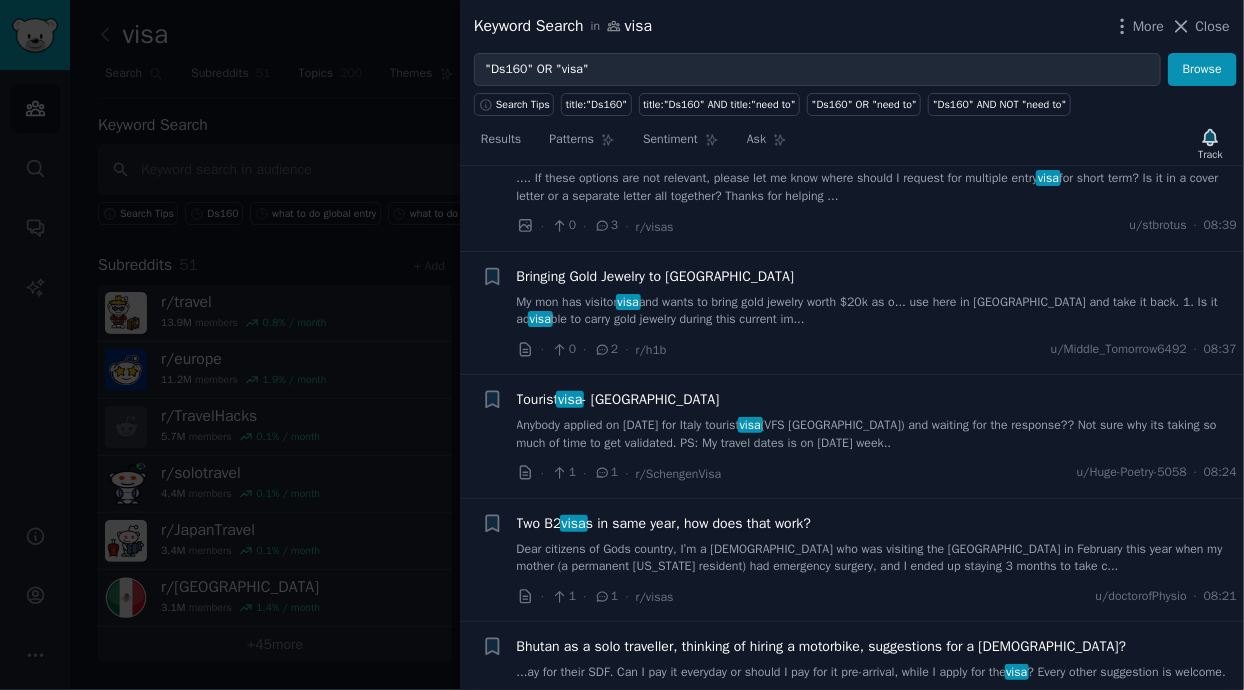 scroll, scrollTop: 6699, scrollLeft: 0, axis: vertical 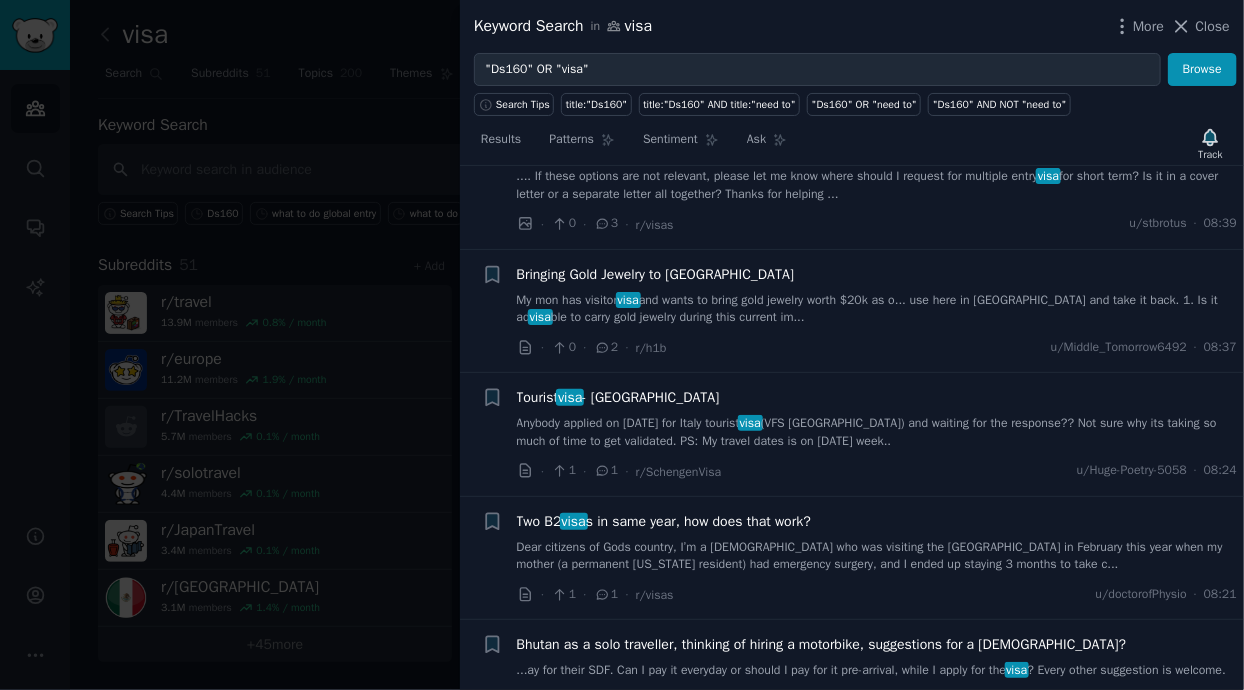 click on "Dear citizens of Gods country, I’m a [DEMOGRAPHIC_DATA] who was visiting the [GEOGRAPHIC_DATA] in February this year when my mother (a permanent [US_STATE] resident) had emergency surgery, and I ended up staying 3 months to take c..." at bounding box center [877, 556] 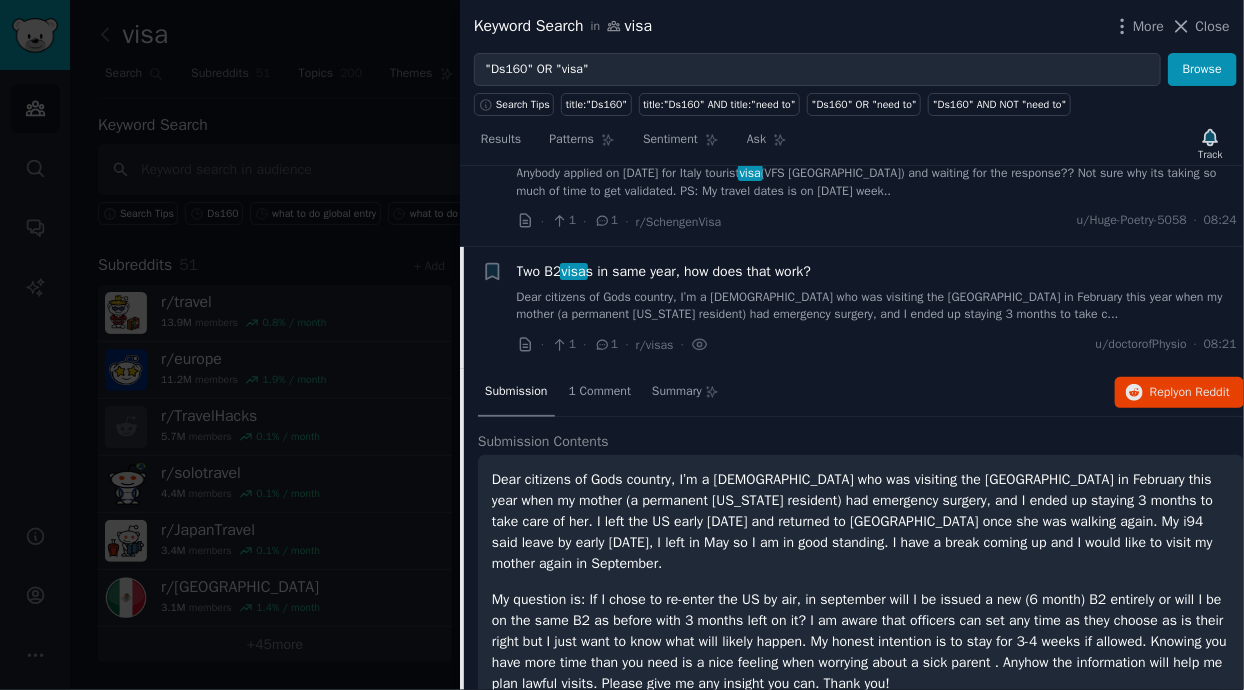click on "Submission 1 Comment Summary Reply  on Reddit" 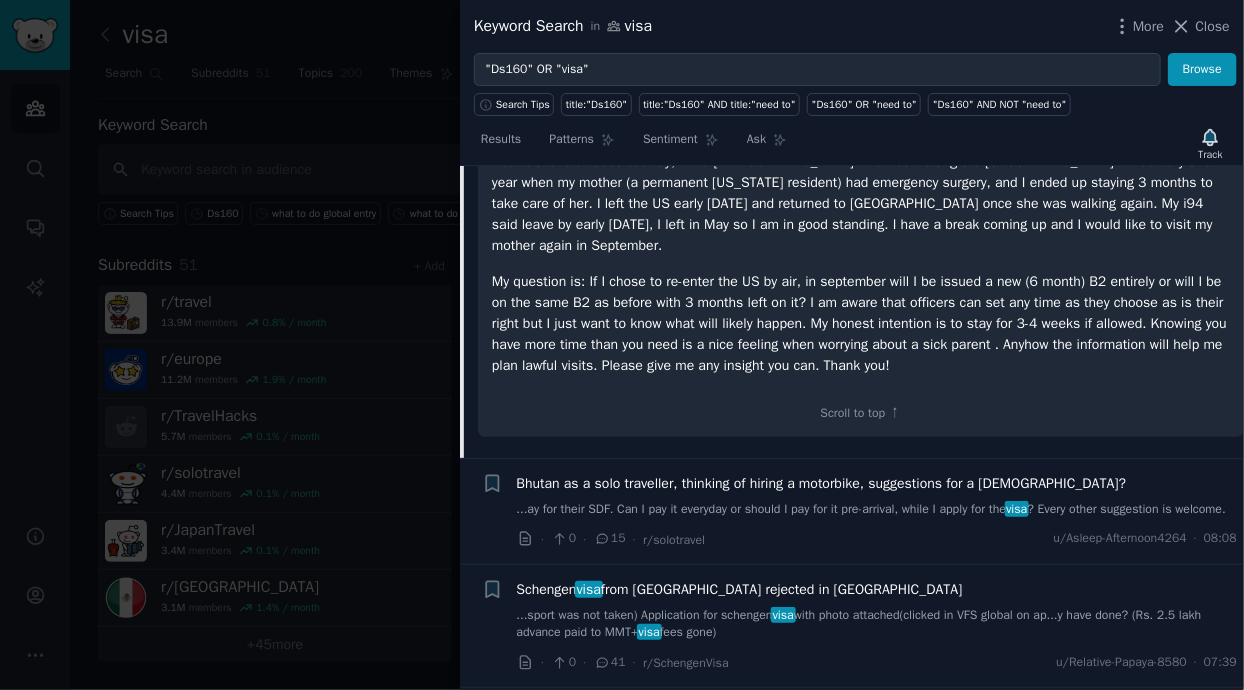 scroll, scrollTop: 6969, scrollLeft: 0, axis: vertical 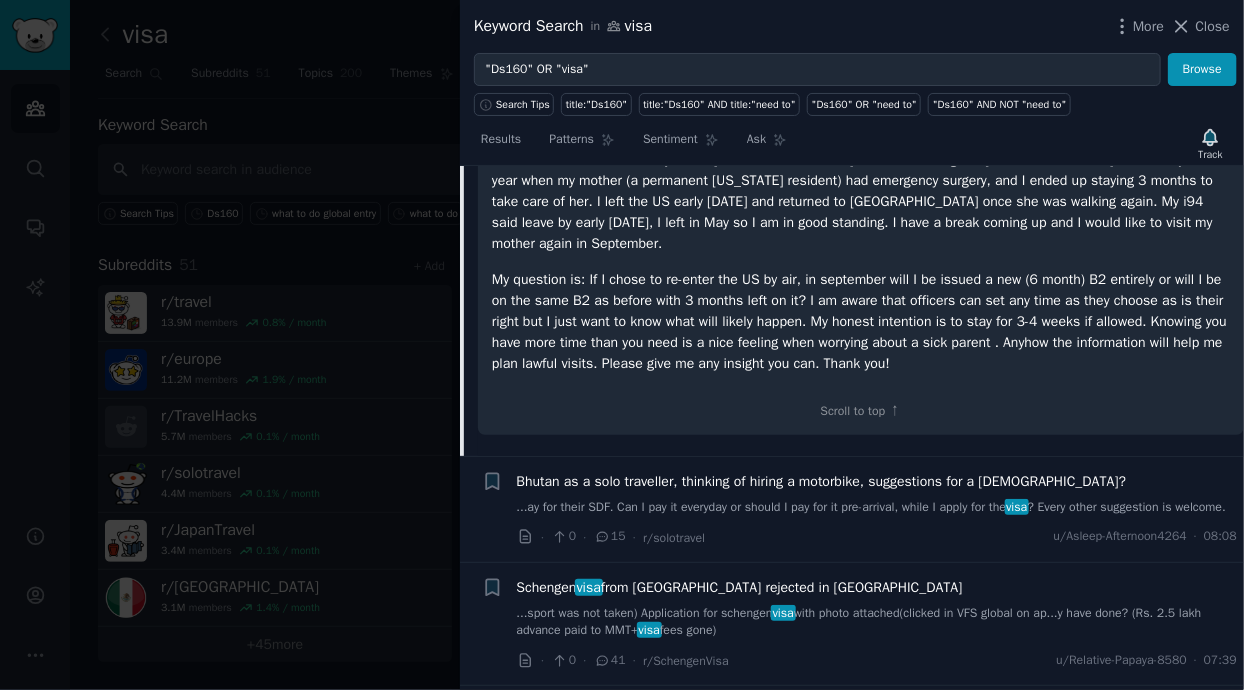 click on "Bhutan as a solo traveller, thinking of hiring a motorbike, suggestions for a [DEMOGRAPHIC_DATA]? ...ay for their SDF. Can I pay it everyday or should I pay for it pre-arrival, while I apply for the  visa ? Every other suggestion is welcome. · 0 · 15 · r/solotravel u/Asleep-Afternoon4264 · 08:08" at bounding box center (877, 509) 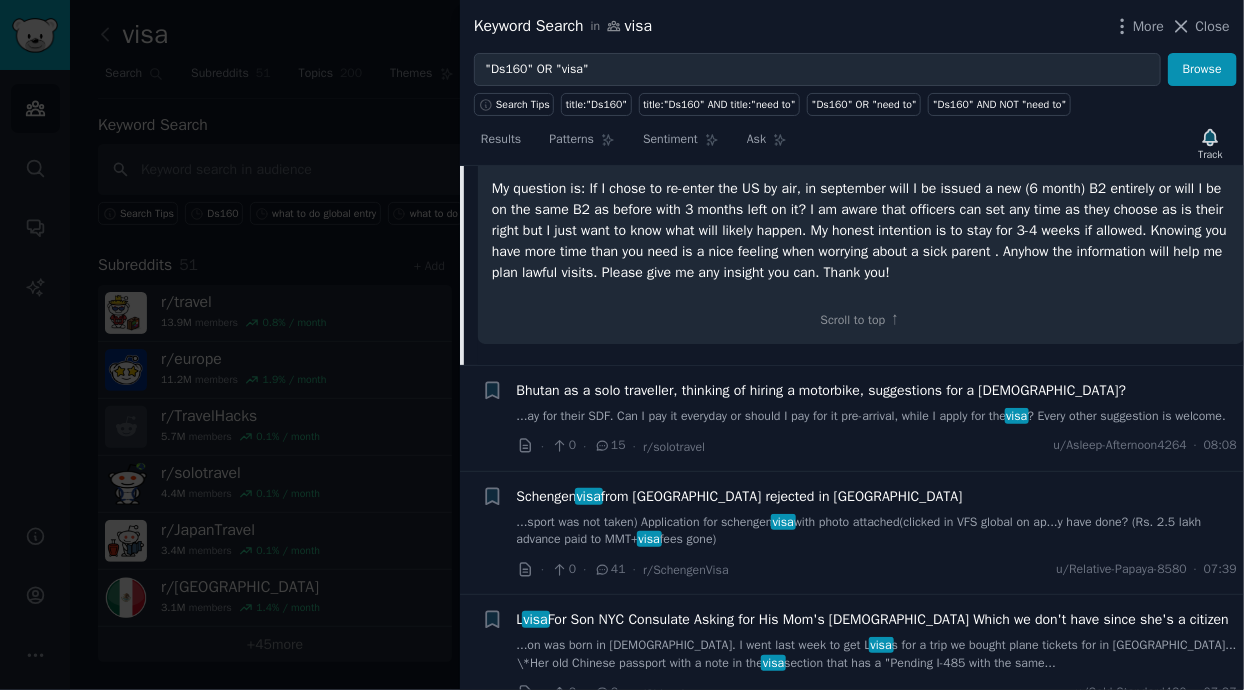 scroll, scrollTop: 7063, scrollLeft: 0, axis: vertical 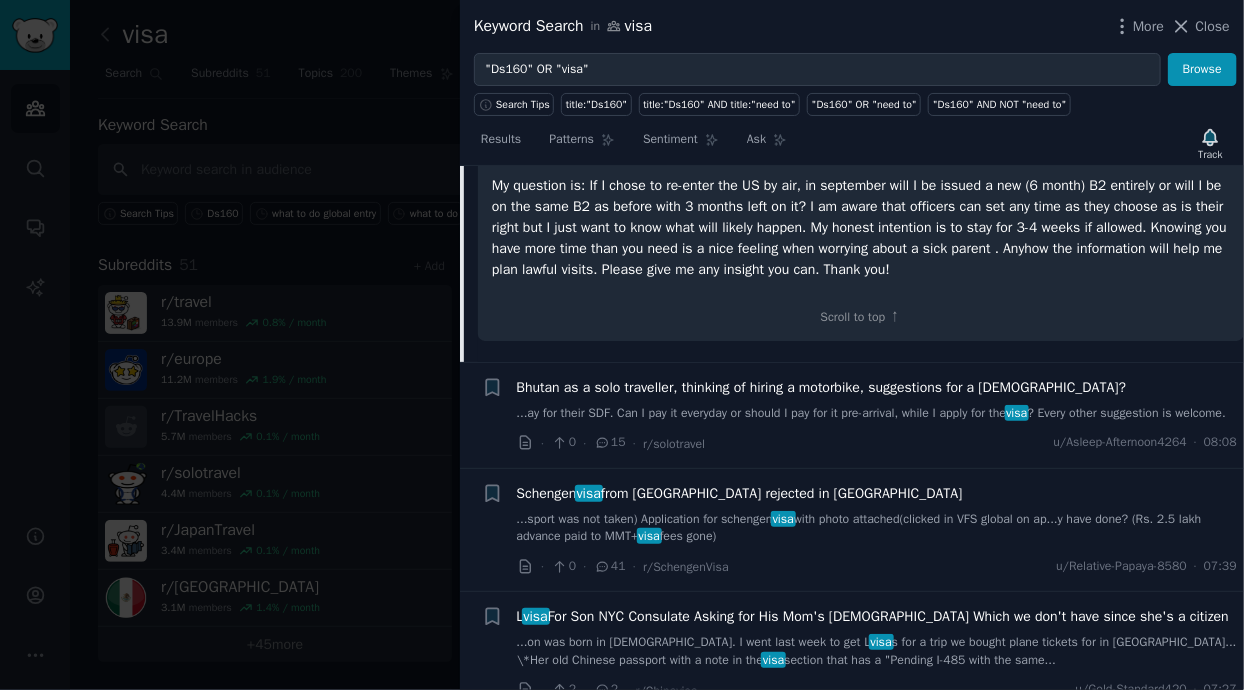 click on "...sport was not taken)
Application for schengen  visa  with photo attached(clicked in VFS global on ap...y have done?
(Rs. 2.5 lakh advance paid to MMT+ visa  fees gone)" at bounding box center [877, 528] 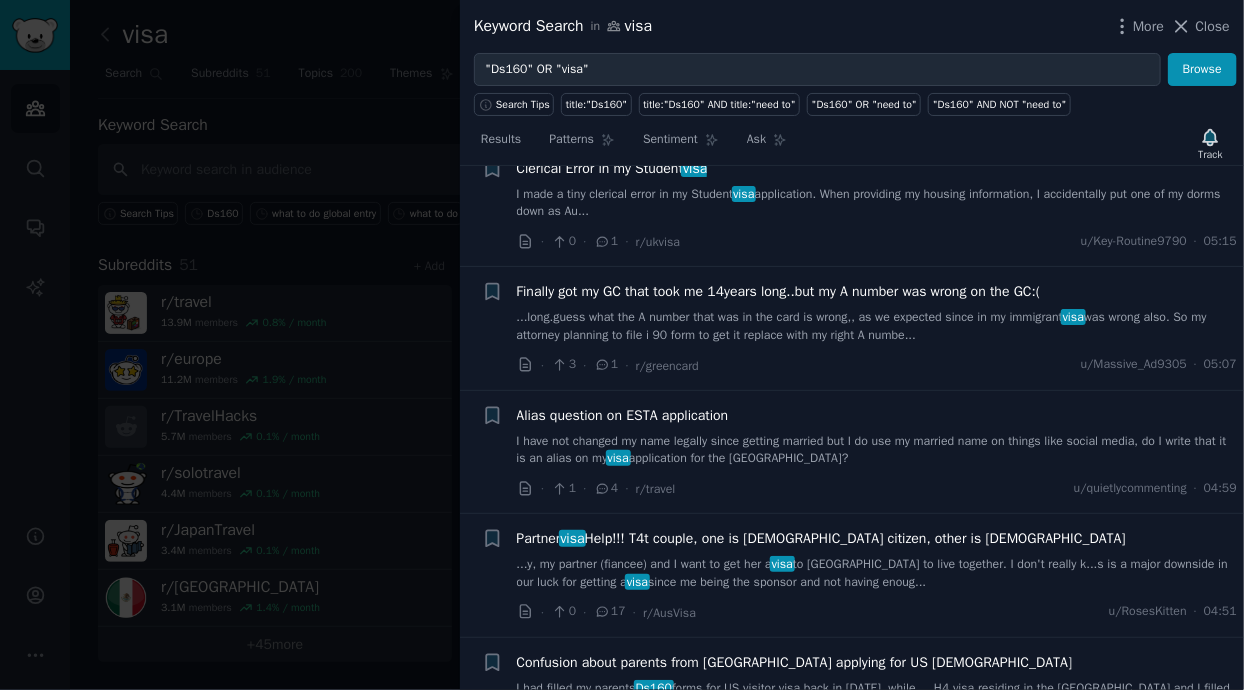 scroll, scrollTop: 10675, scrollLeft: 0, axis: vertical 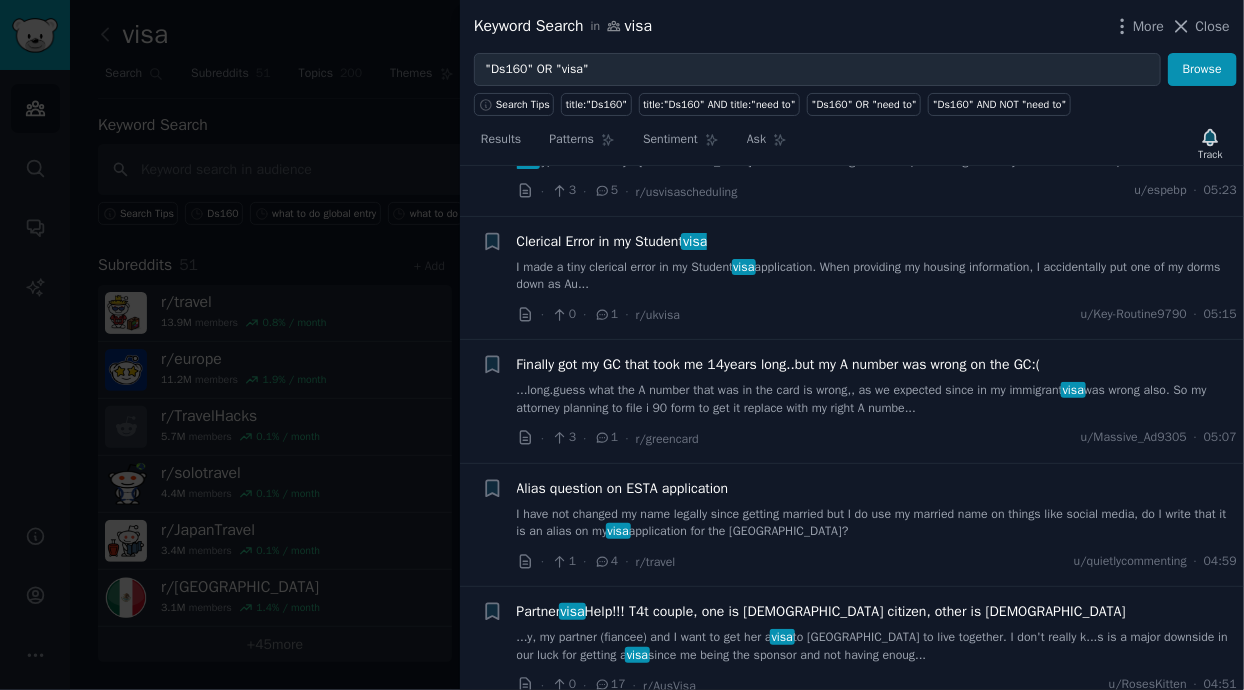 click on "I have not changed my name legally since getting married but I do use my married name on things like social media, do I write that it is an alias on my  visa  application for the [GEOGRAPHIC_DATA]?" at bounding box center [877, 523] 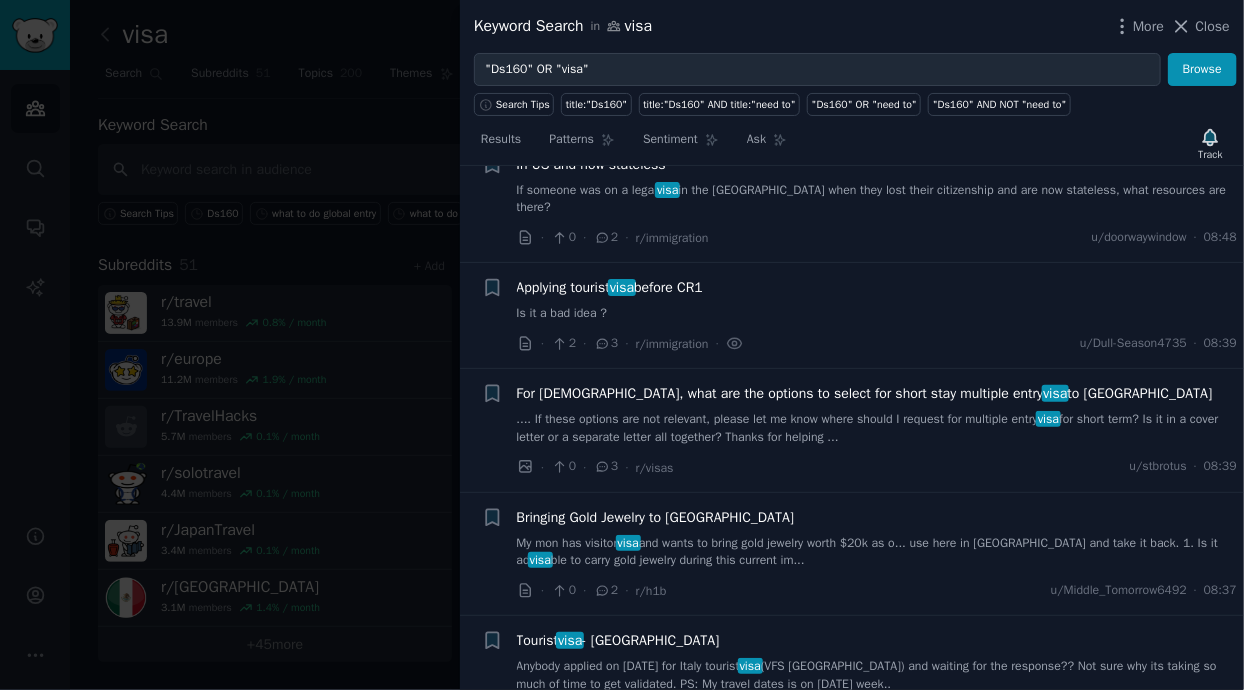scroll, scrollTop: 6084, scrollLeft: 0, axis: vertical 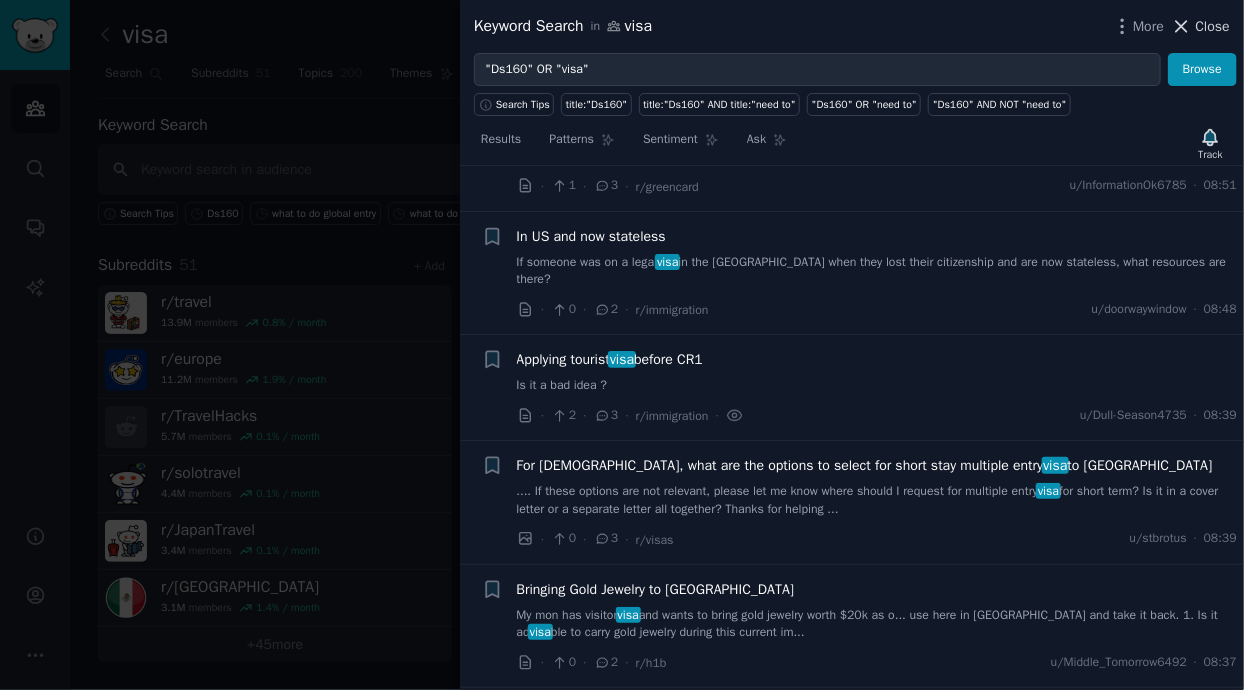 click 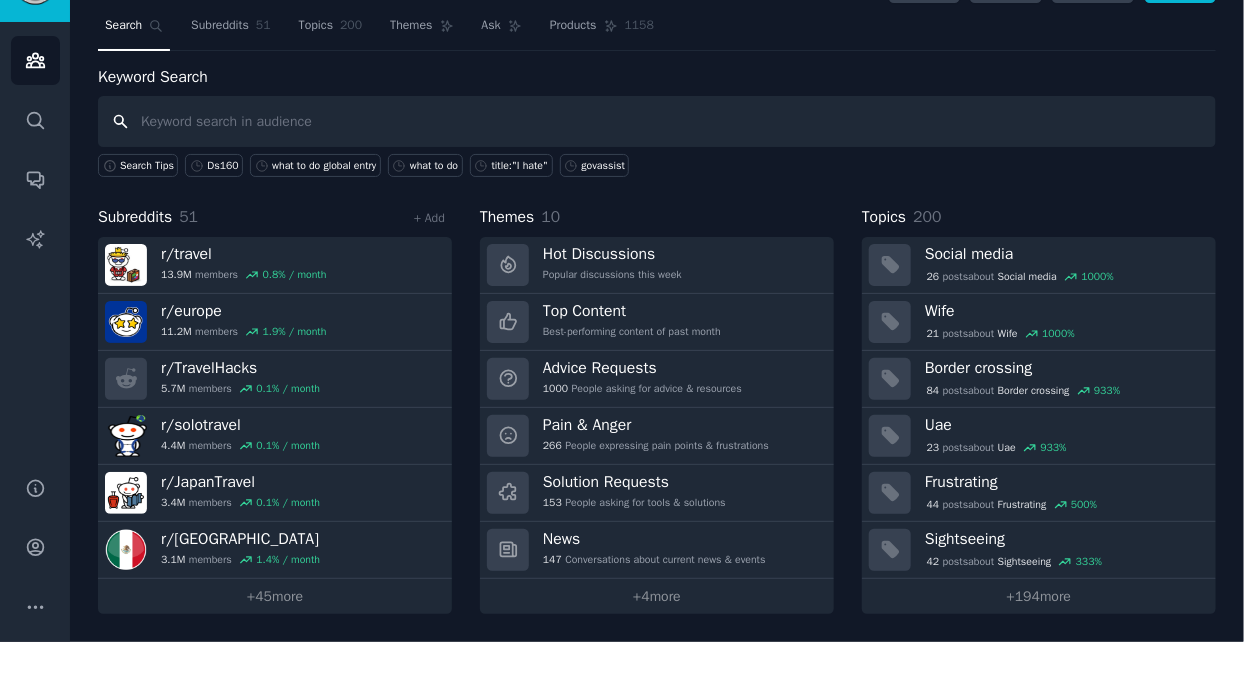 scroll, scrollTop: 96, scrollLeft: 0, axis: vertical 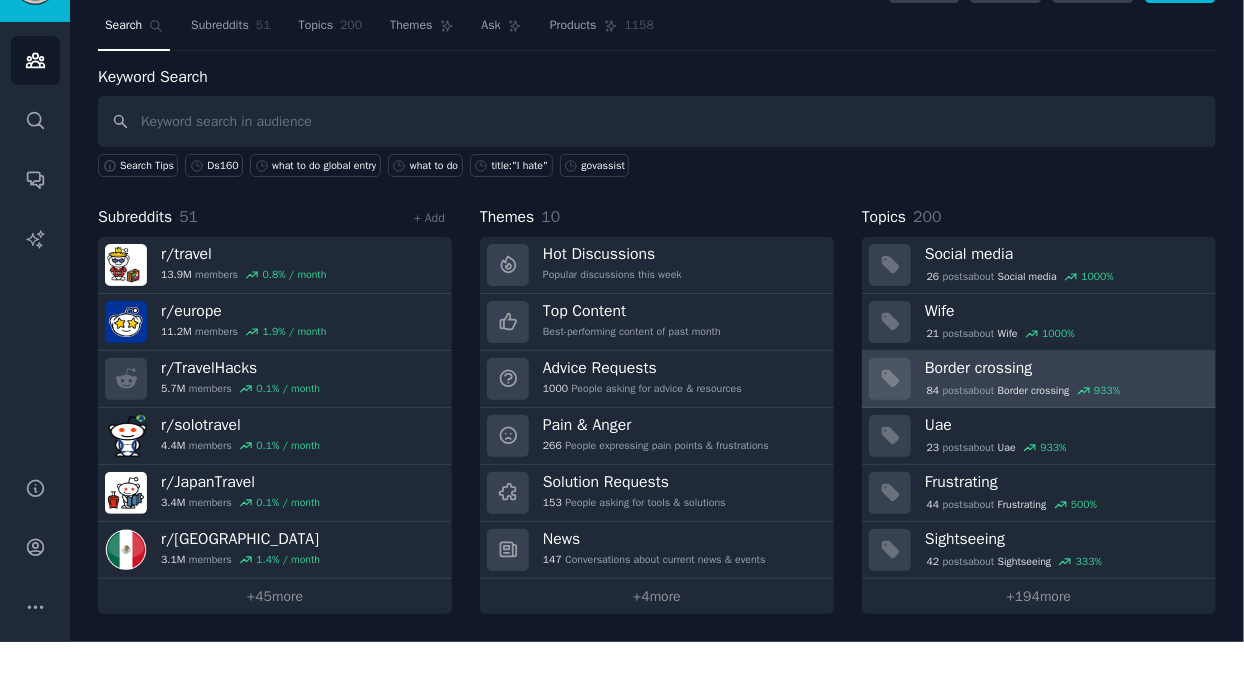click on "Border crossing" at bounding box center (1063, 416) 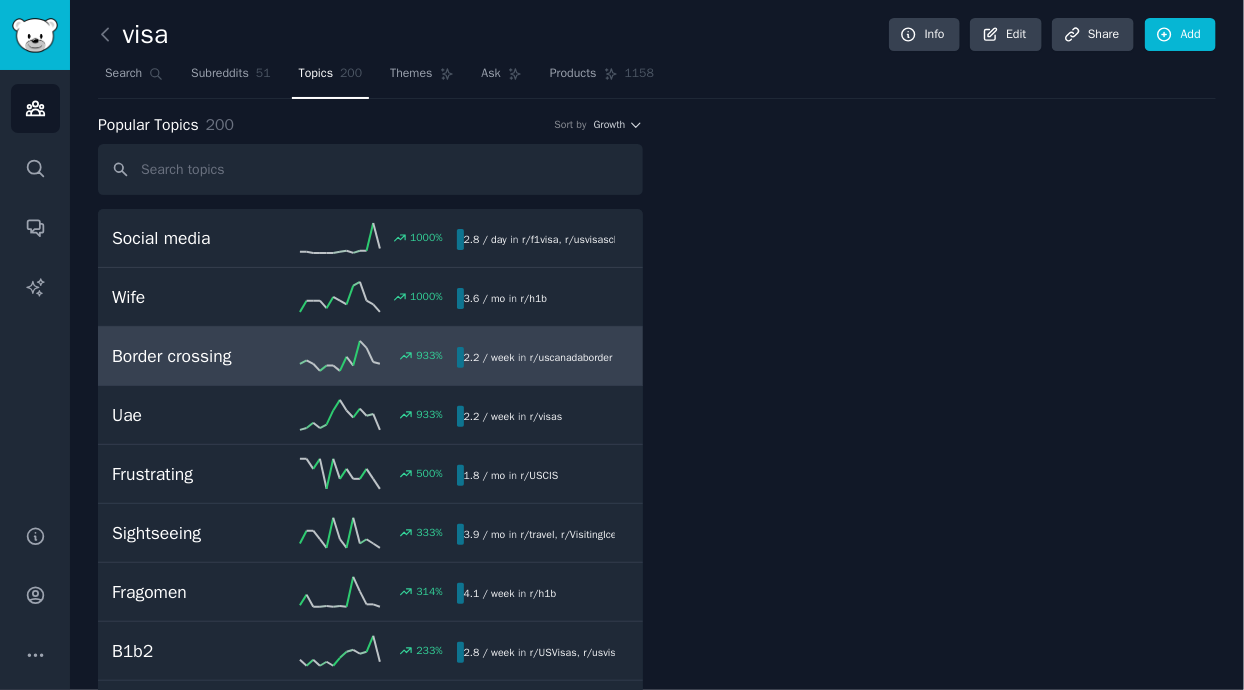 scroll, scrollTop: 0, scrollLeft: 0, axis: both 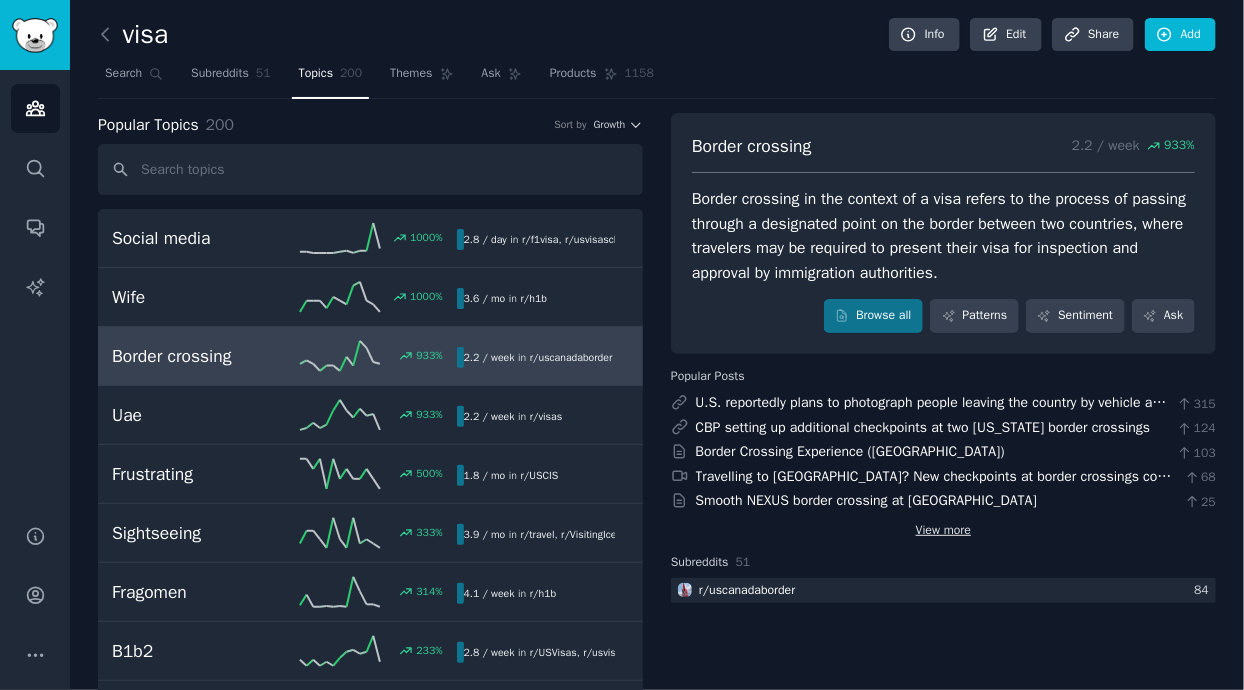 click on "View more" at bounding box center (943, 531) 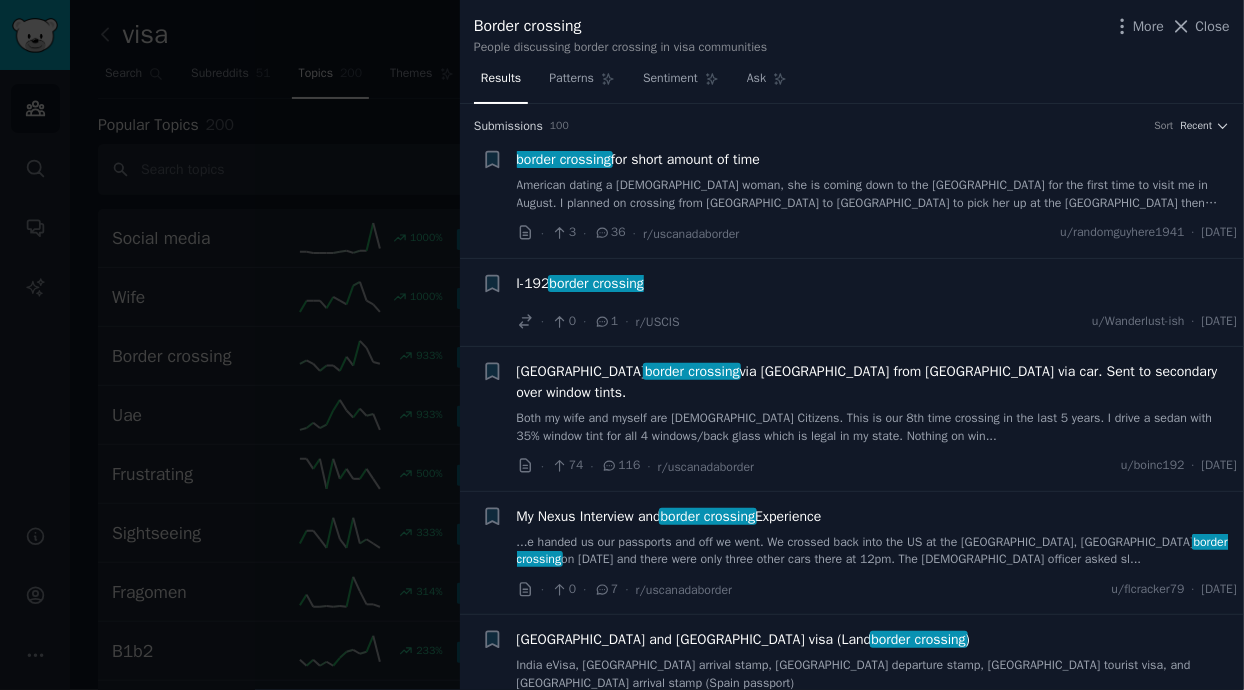 type 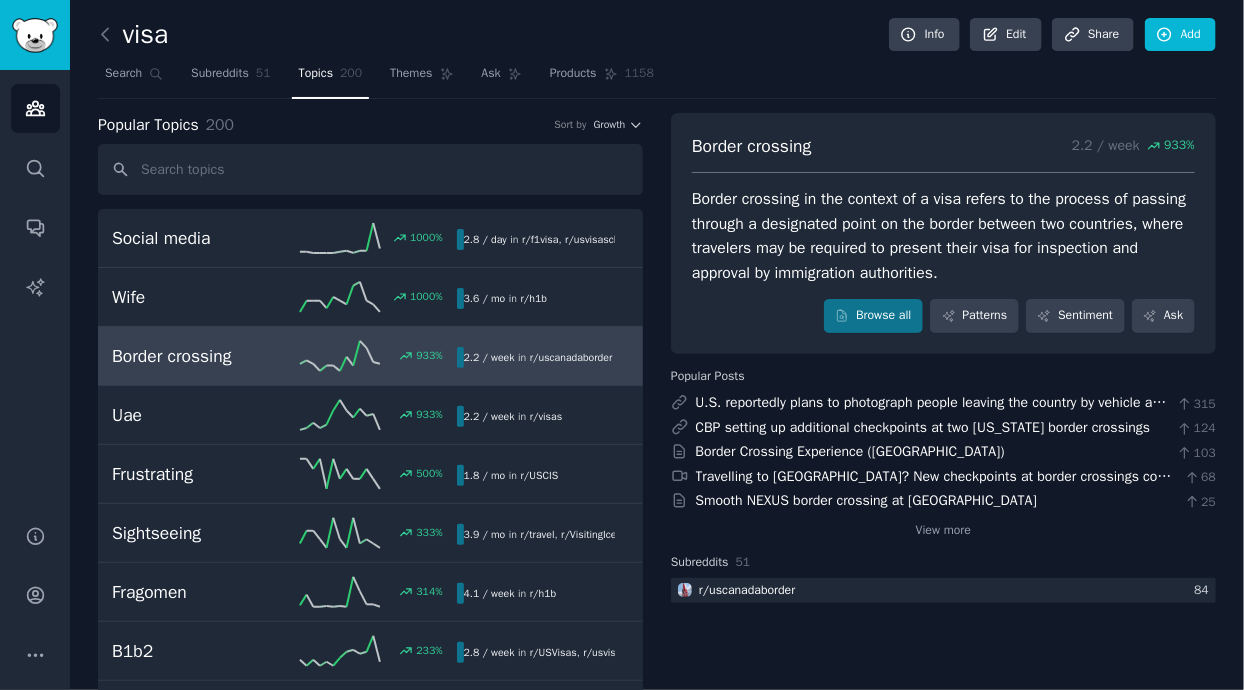 click on "View more" at bounding box center [943, 531] 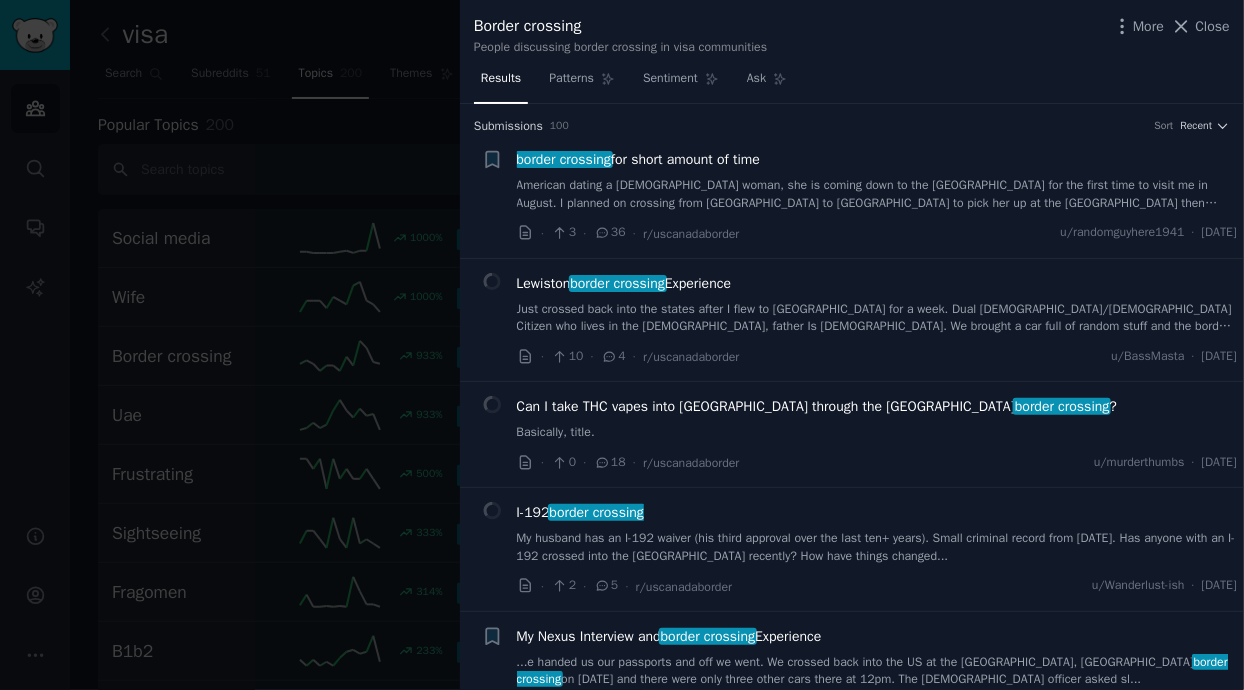 click at bounding box center (622, 345) 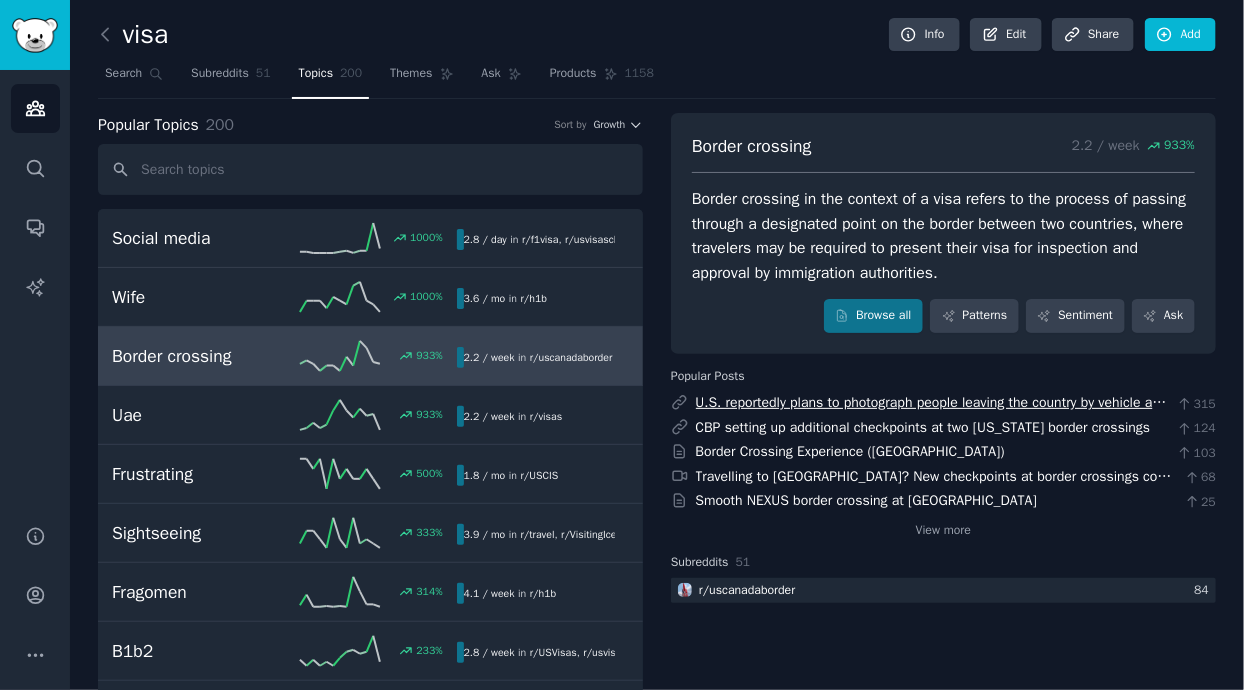 click on "U.S. reportedly plans to photograph people leaving the country by vehicle at border crossings" at bounding box center (931, 413) 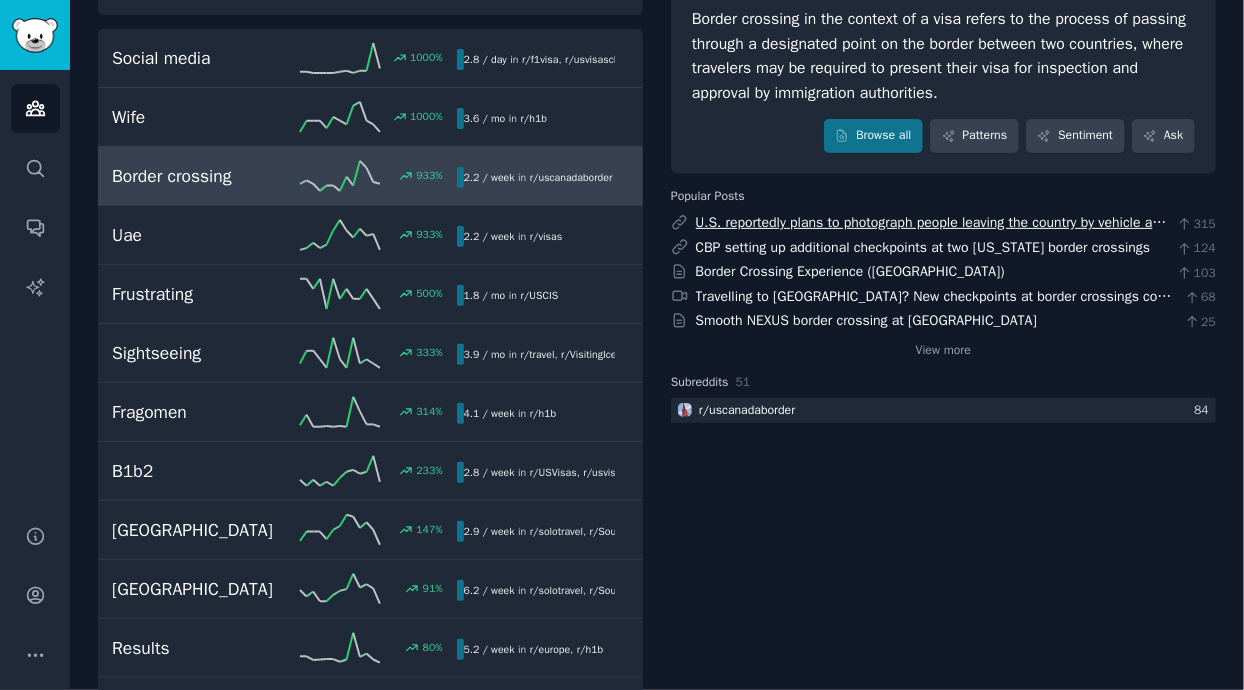scroll, scrollTop: 0, scrollLeft: 0, axis: both 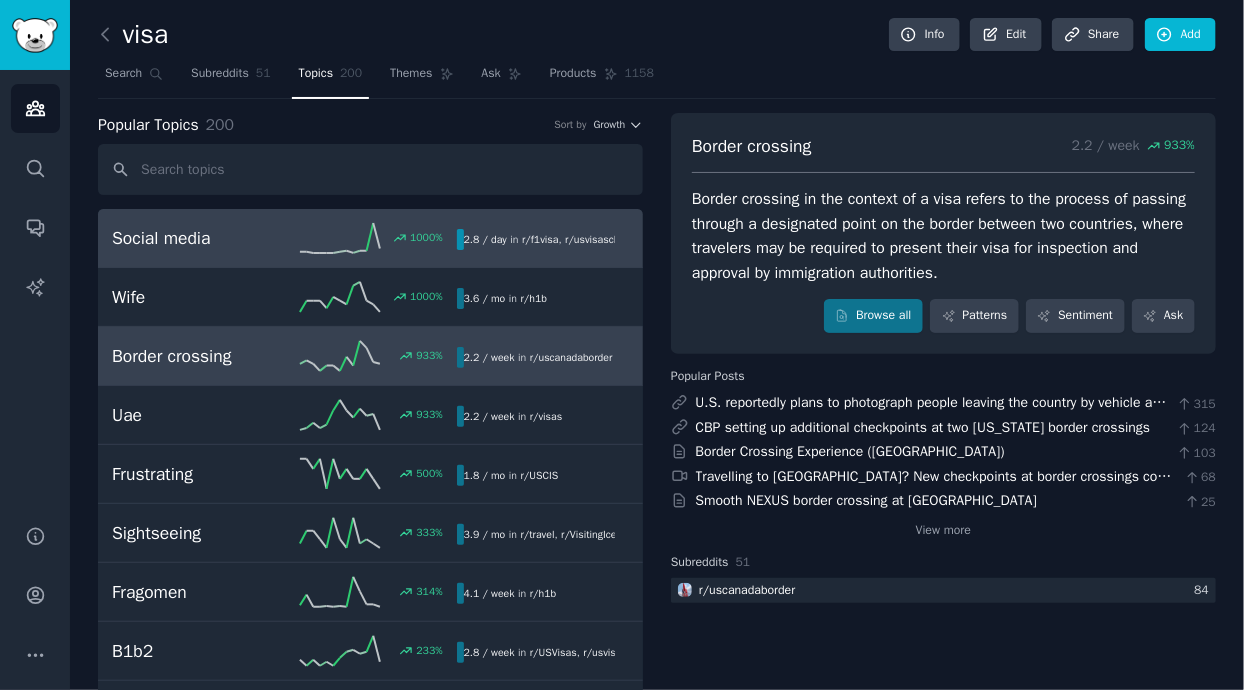 click 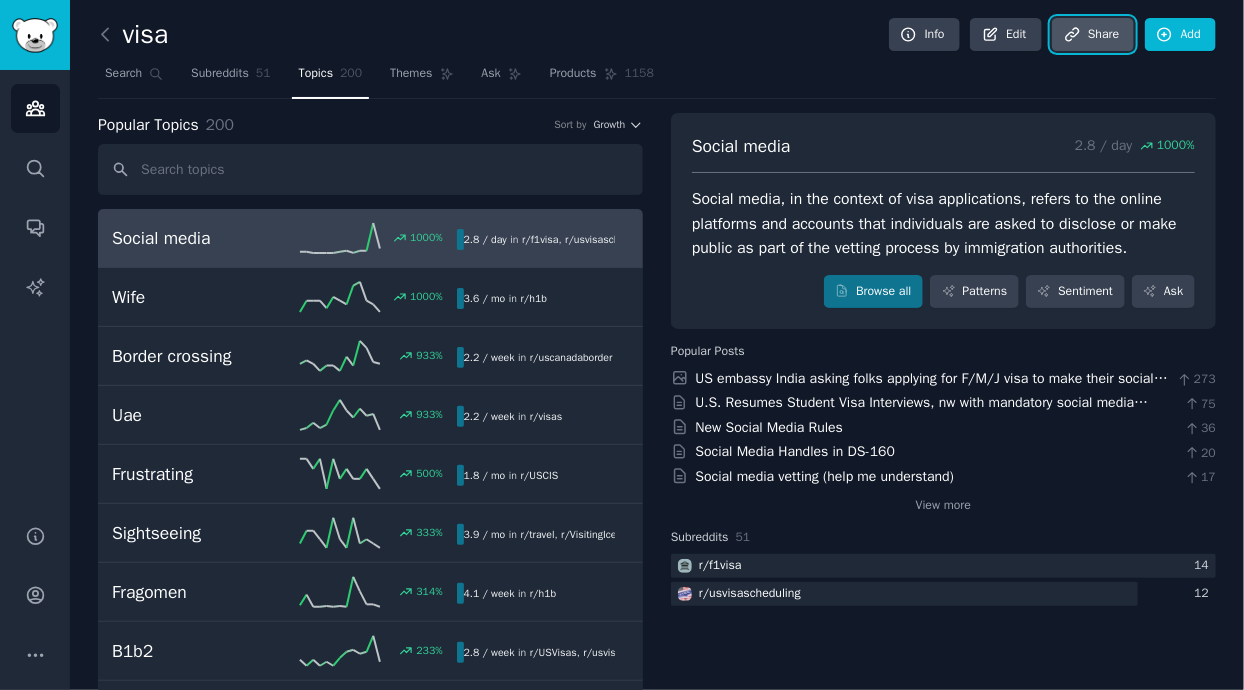 click on "Share" at bounding box center [1093, 35] 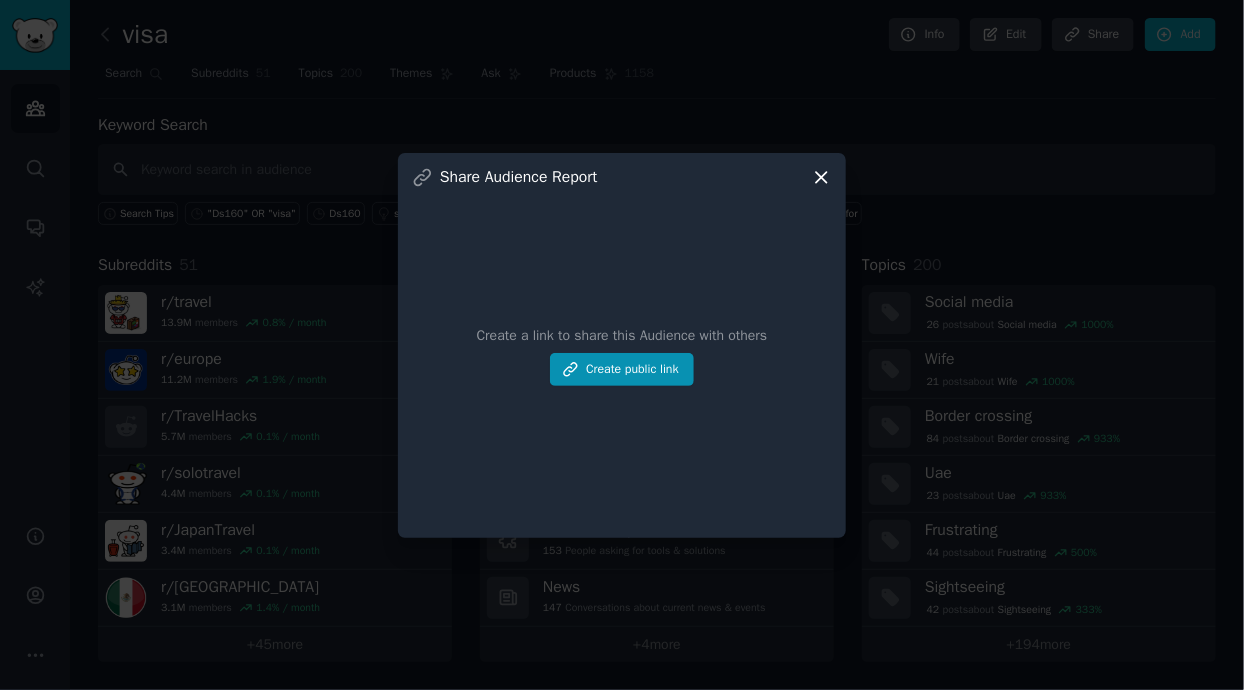 click 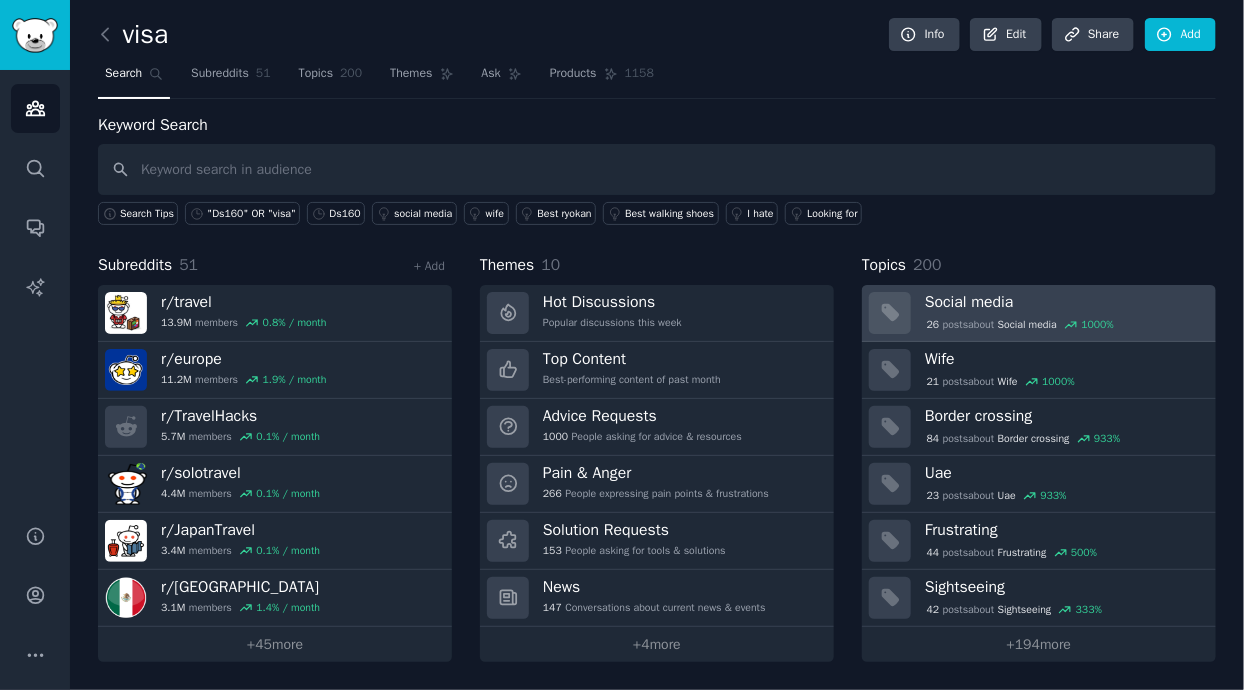 click on "Social media 26  post s  about  Social media 1000 %" at bounding box center (1039, 313) 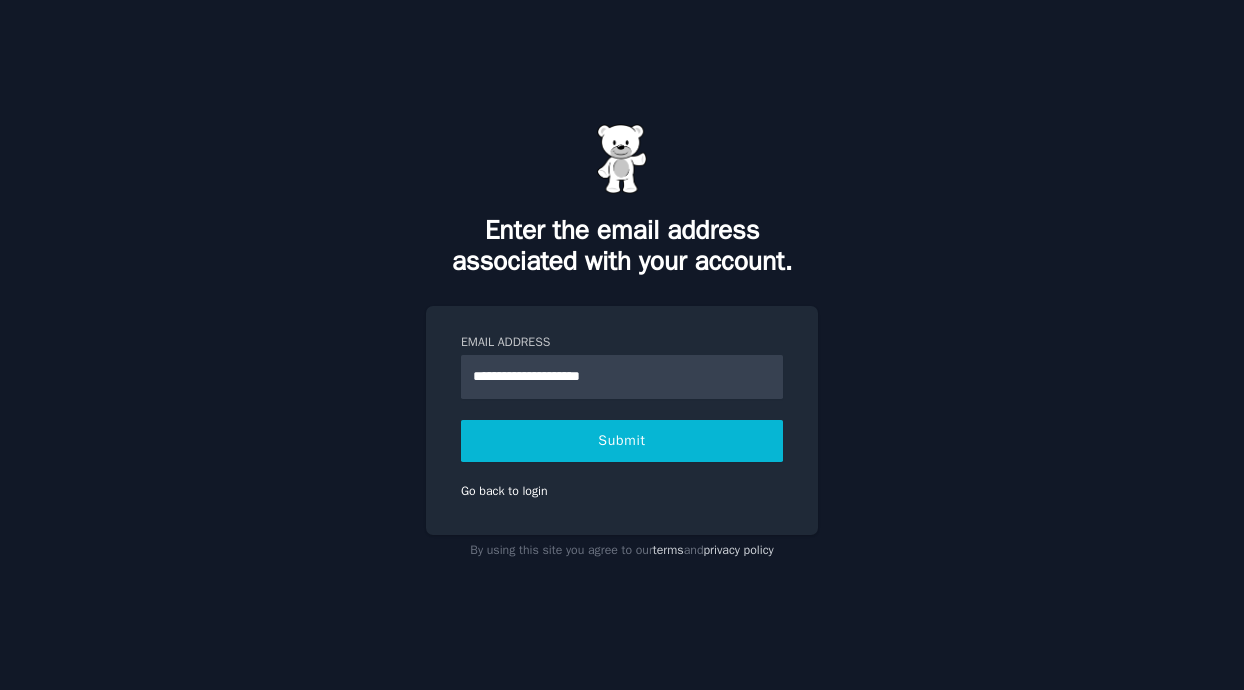 scroll, scrollTop: 0, scrollLeft: 0, axis: both 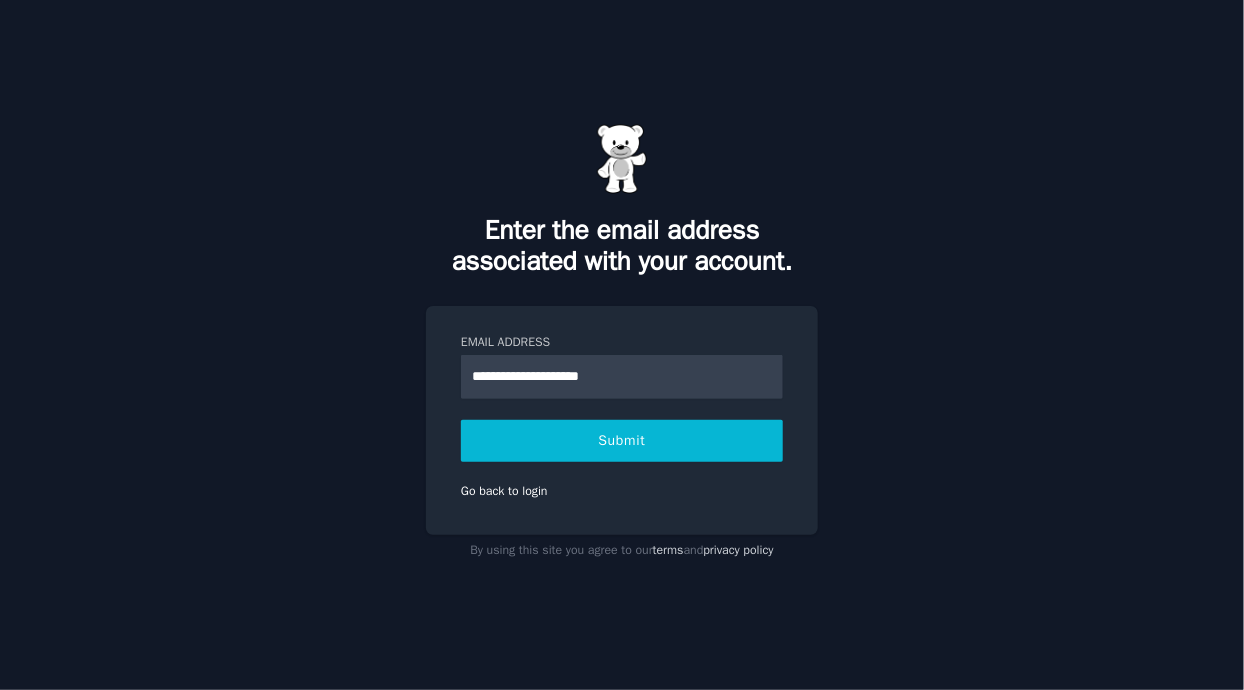 click at bounding box center (622, 159) 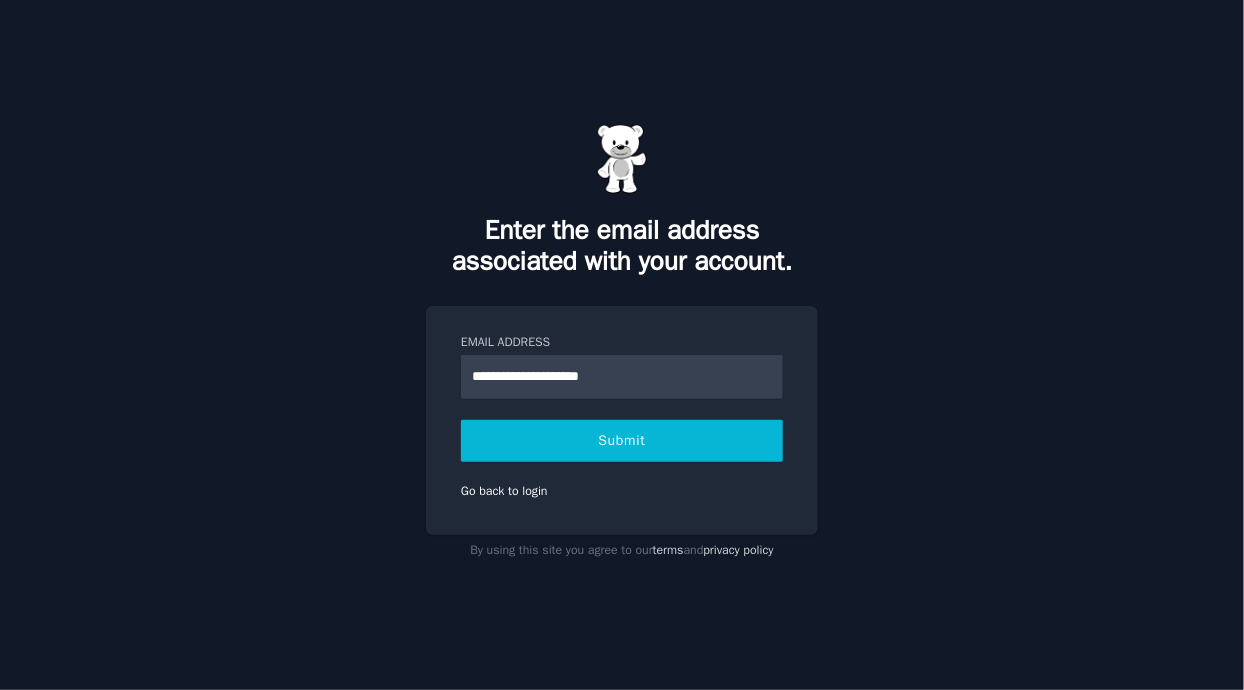 click on "Submit" at bounding box center (622, 441) 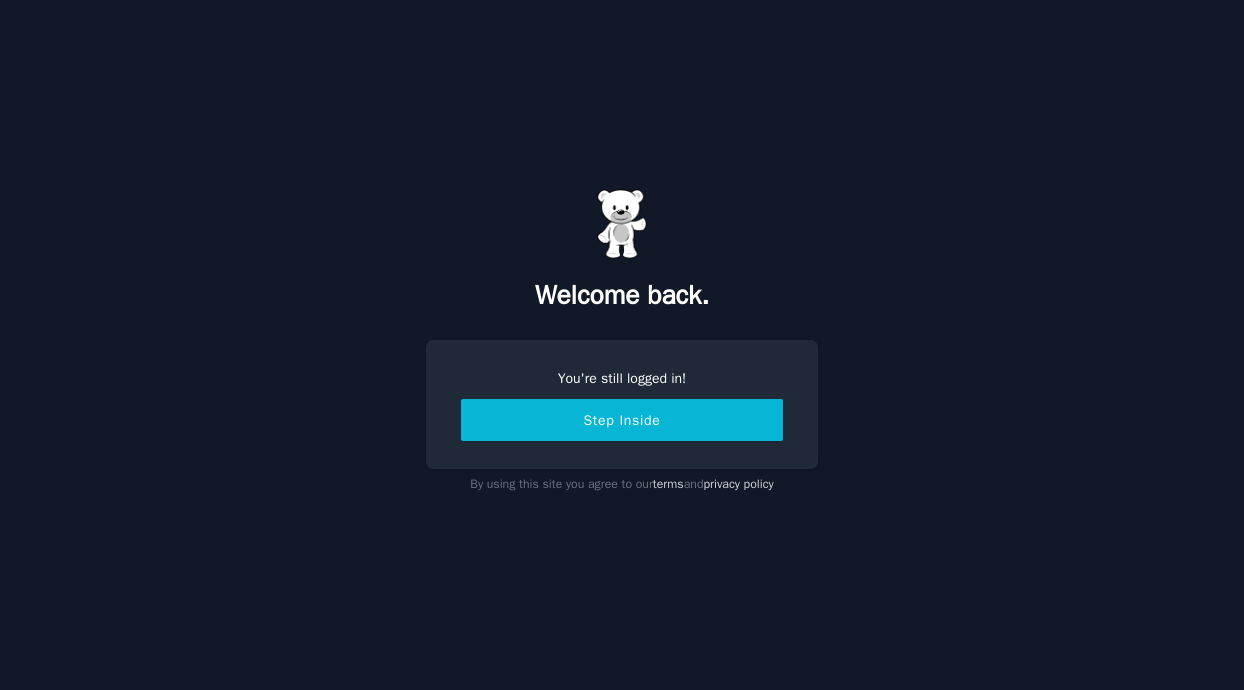 scroll, scrollTop: 0, scrollLeft: 0, axis: both 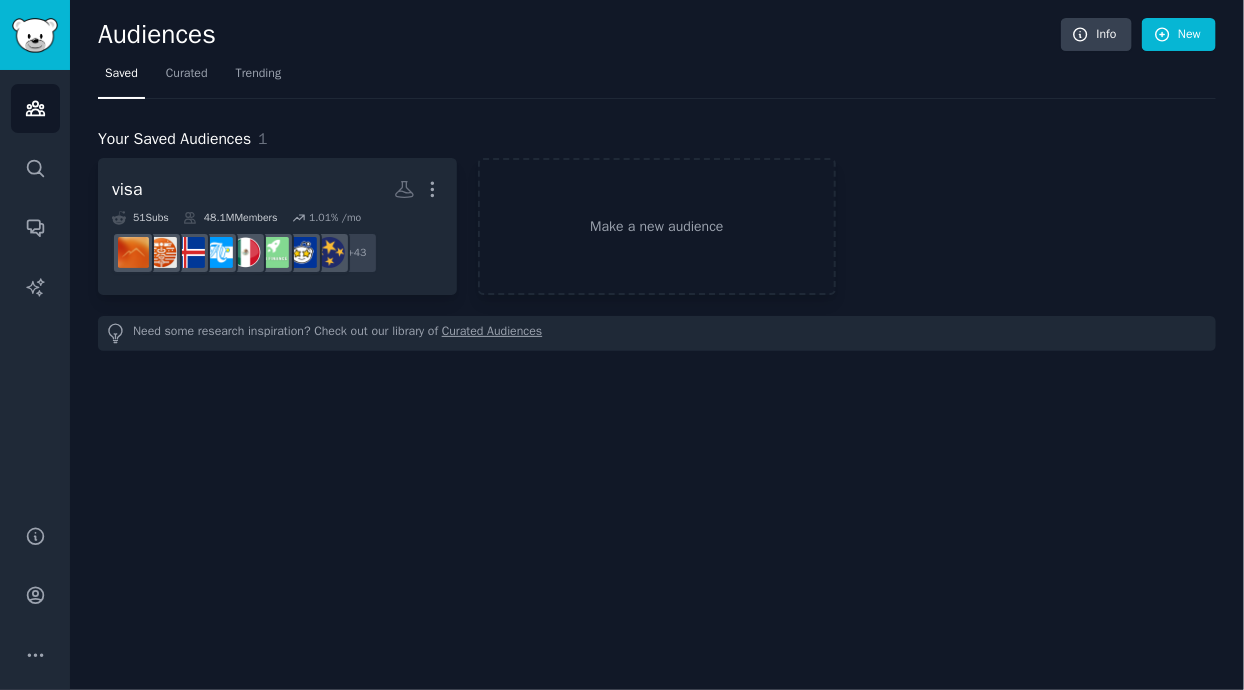 click 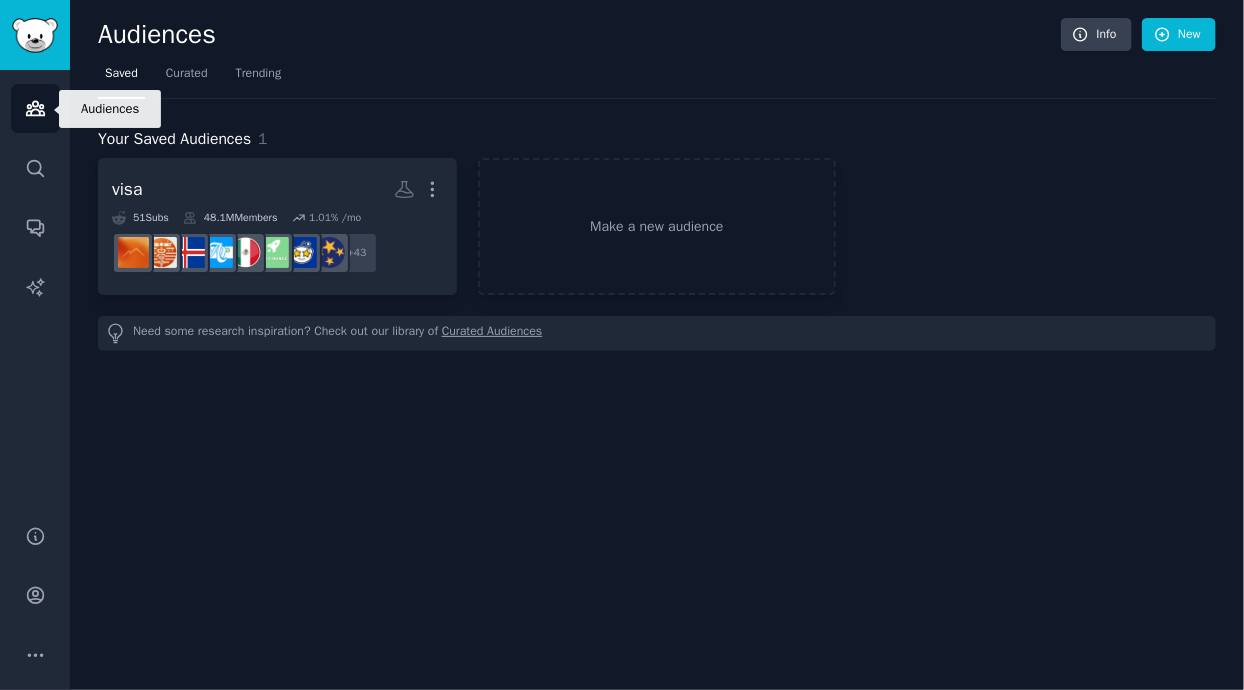 click 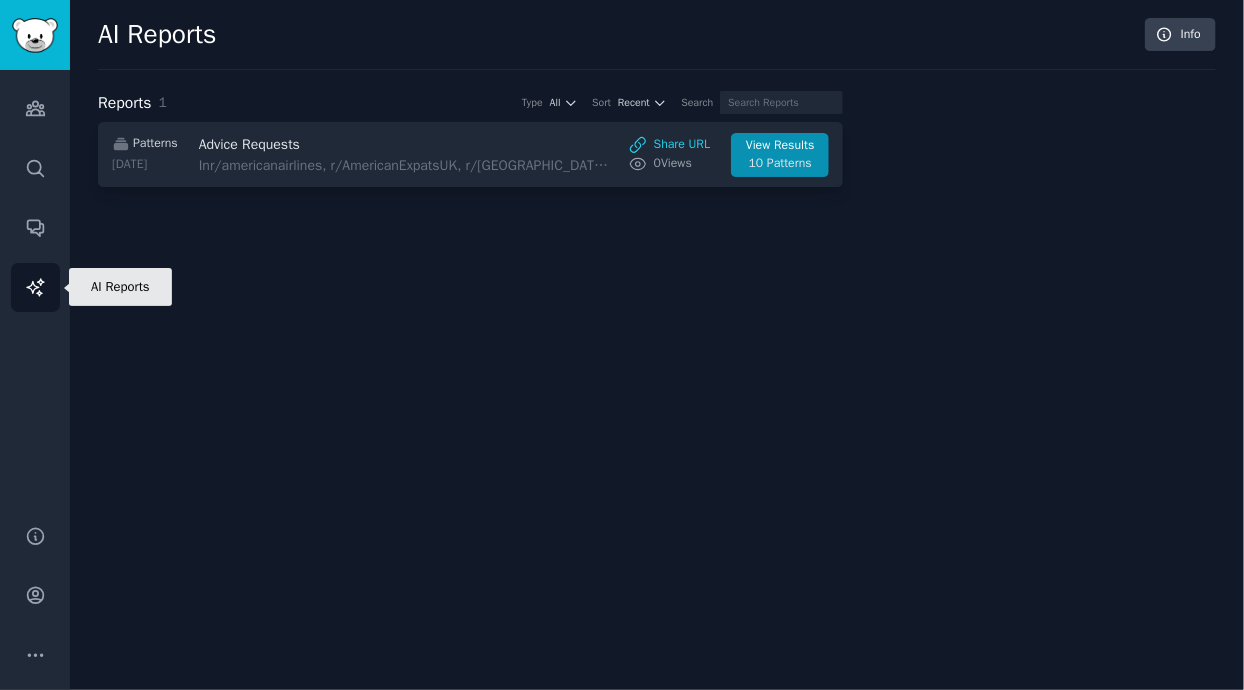click 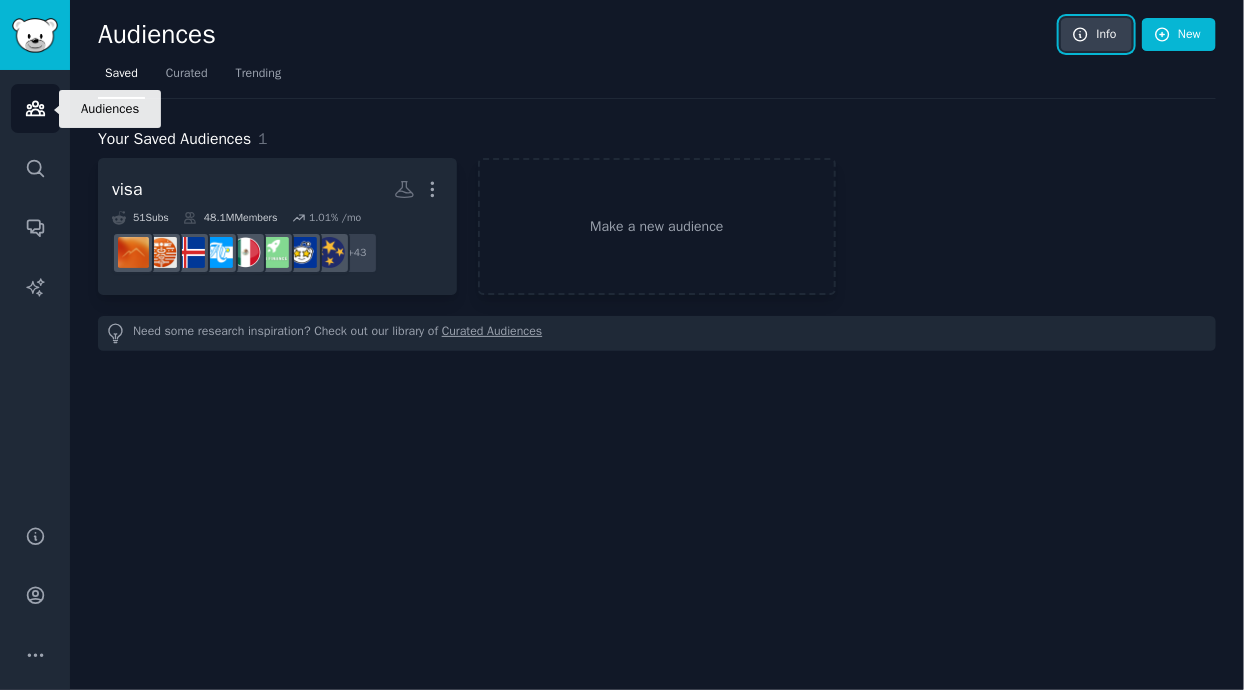 click 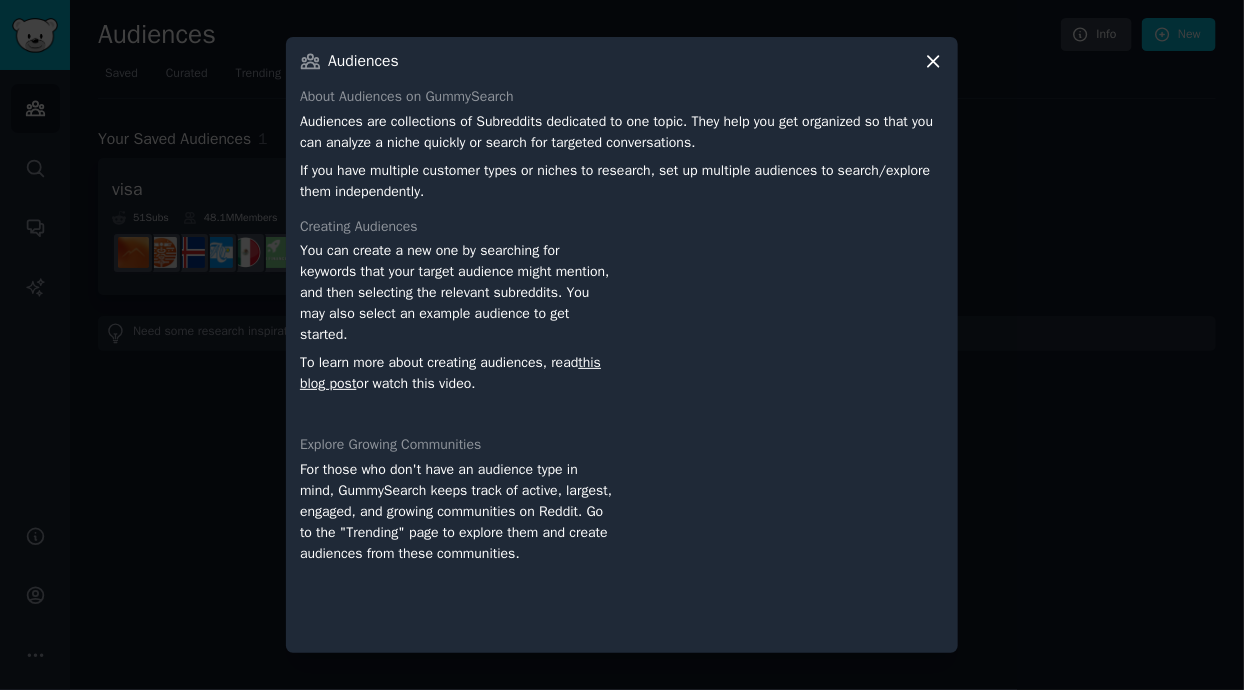 click 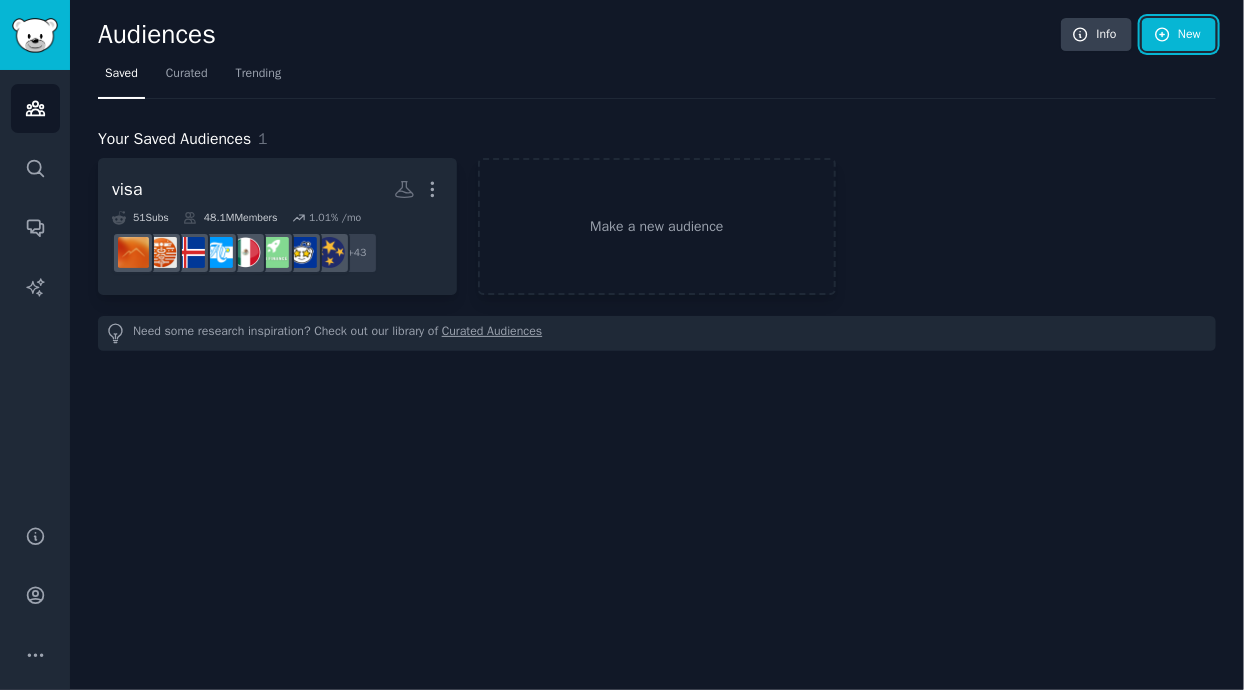 click on "New" at bounding box center (1179, 35) 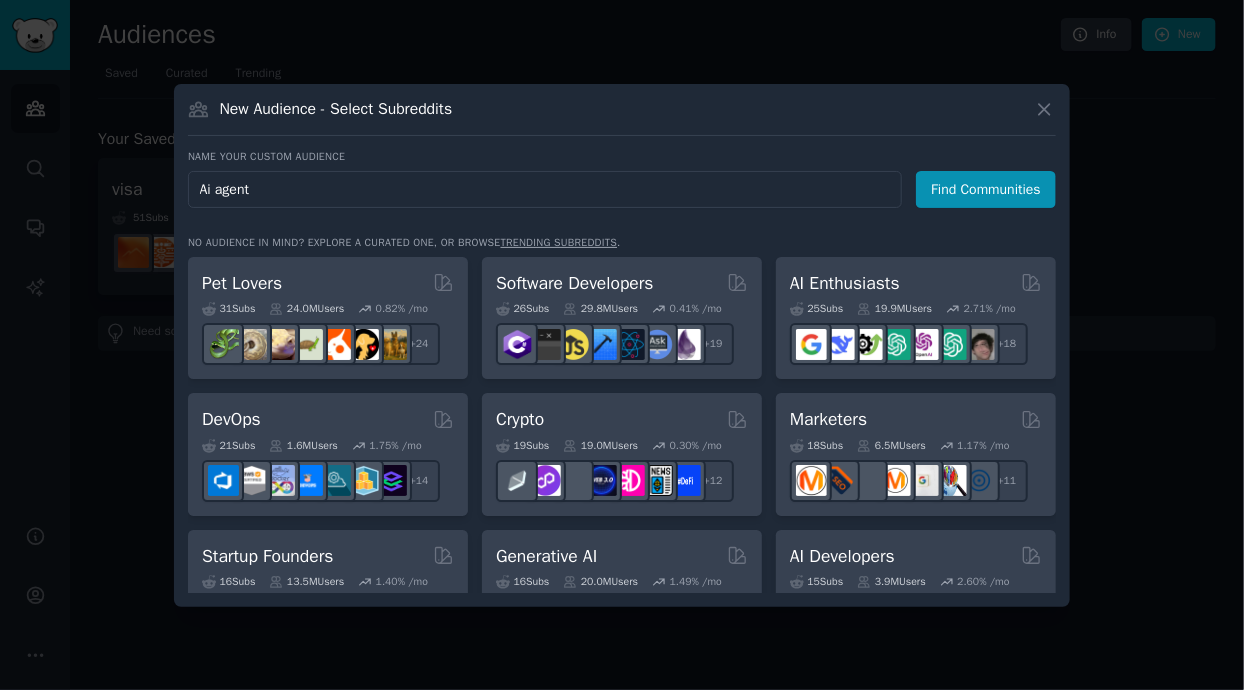 type on "Ai agents" 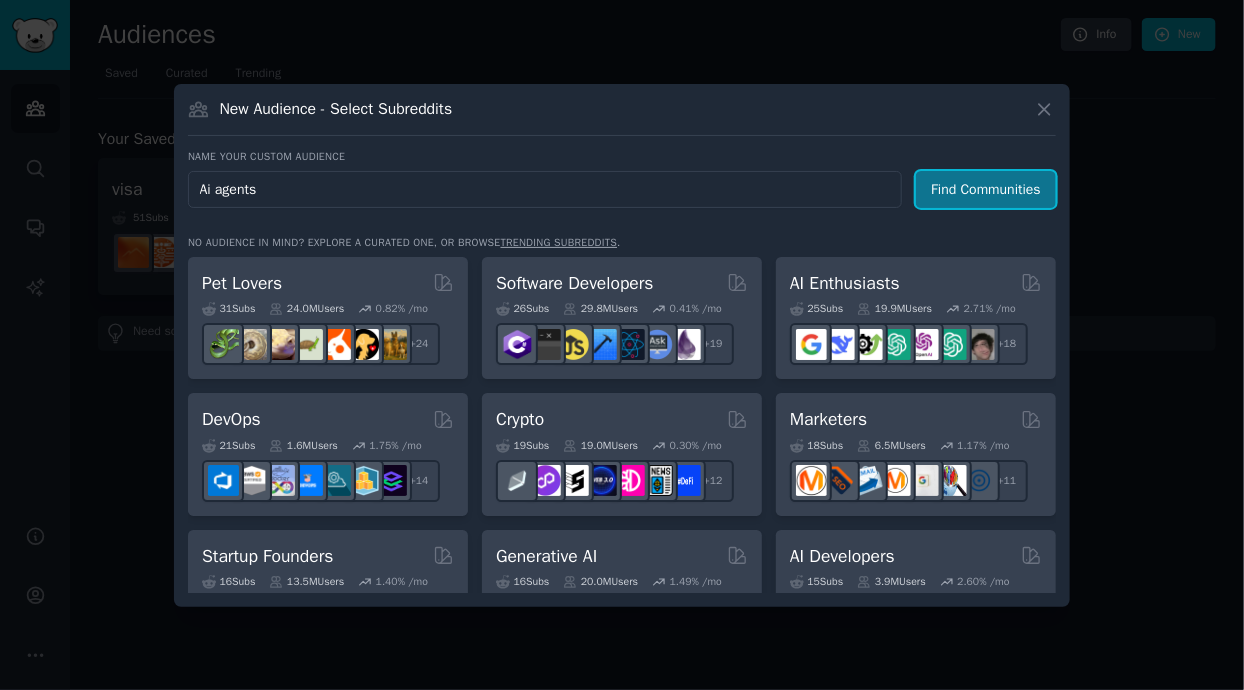 click on "Find Communities" at bounding box center (986, 189) 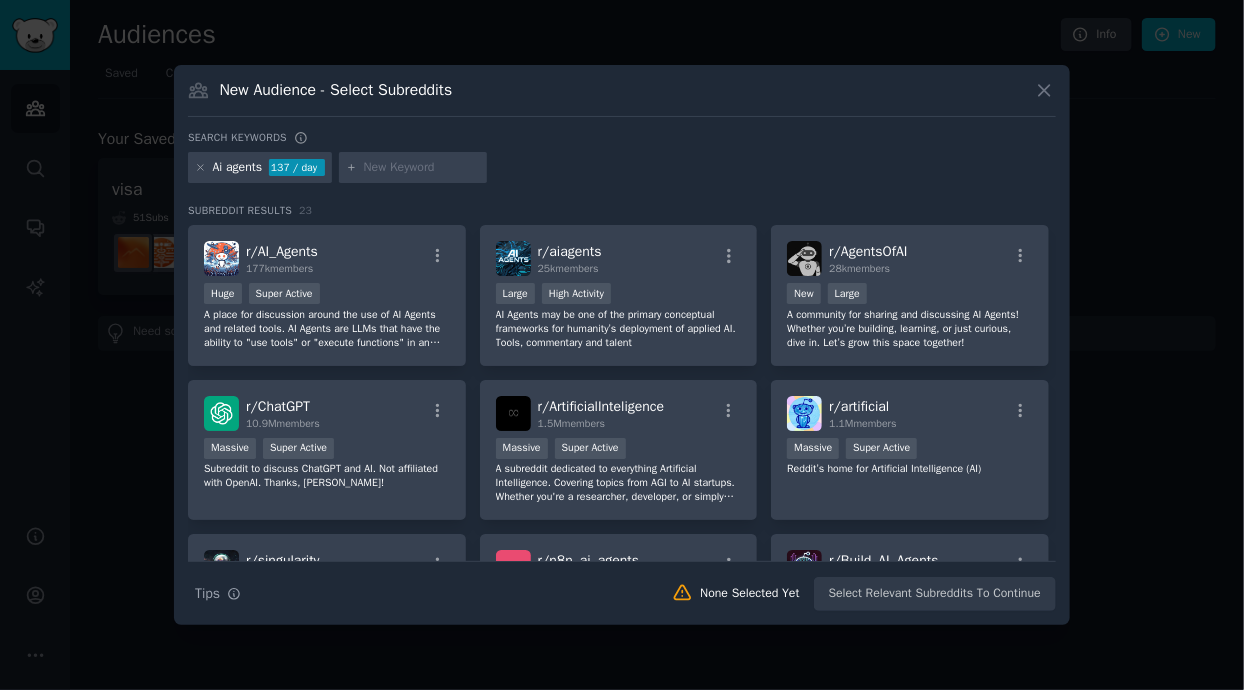 click on "r/ AI_Agents 177k  members" at bounding box center [327, 258] 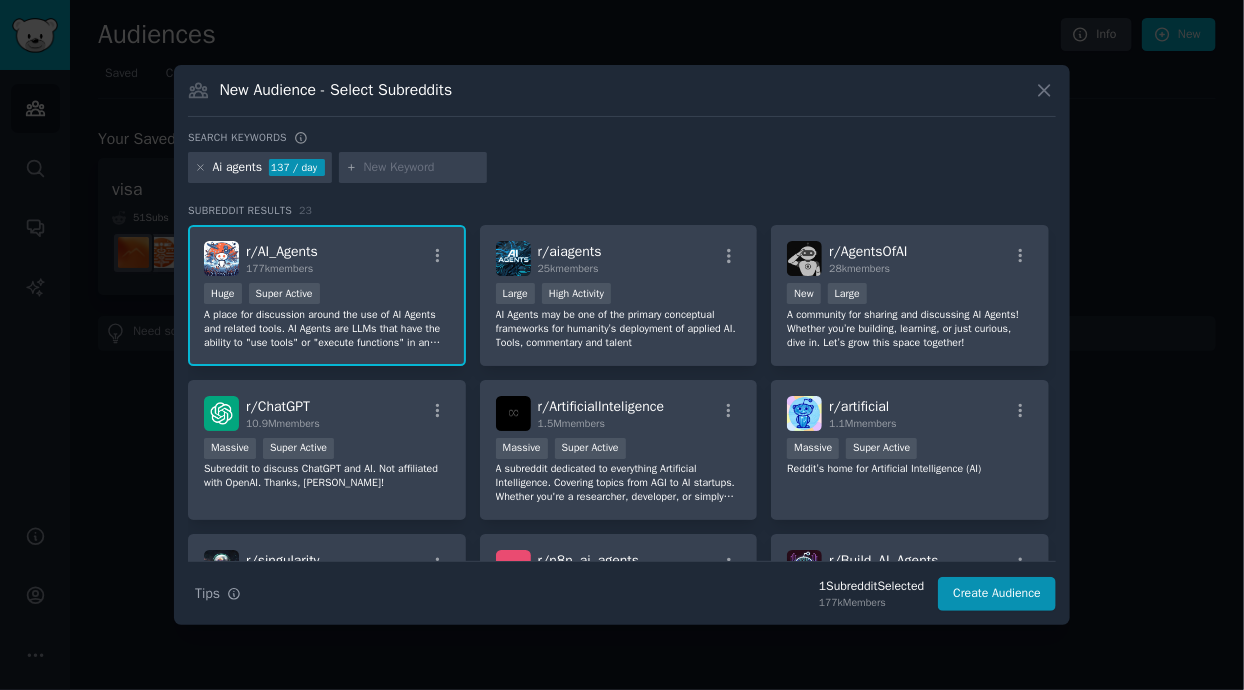 click on "r/ aiagents 25k  members" at bounding box center (619, 258) 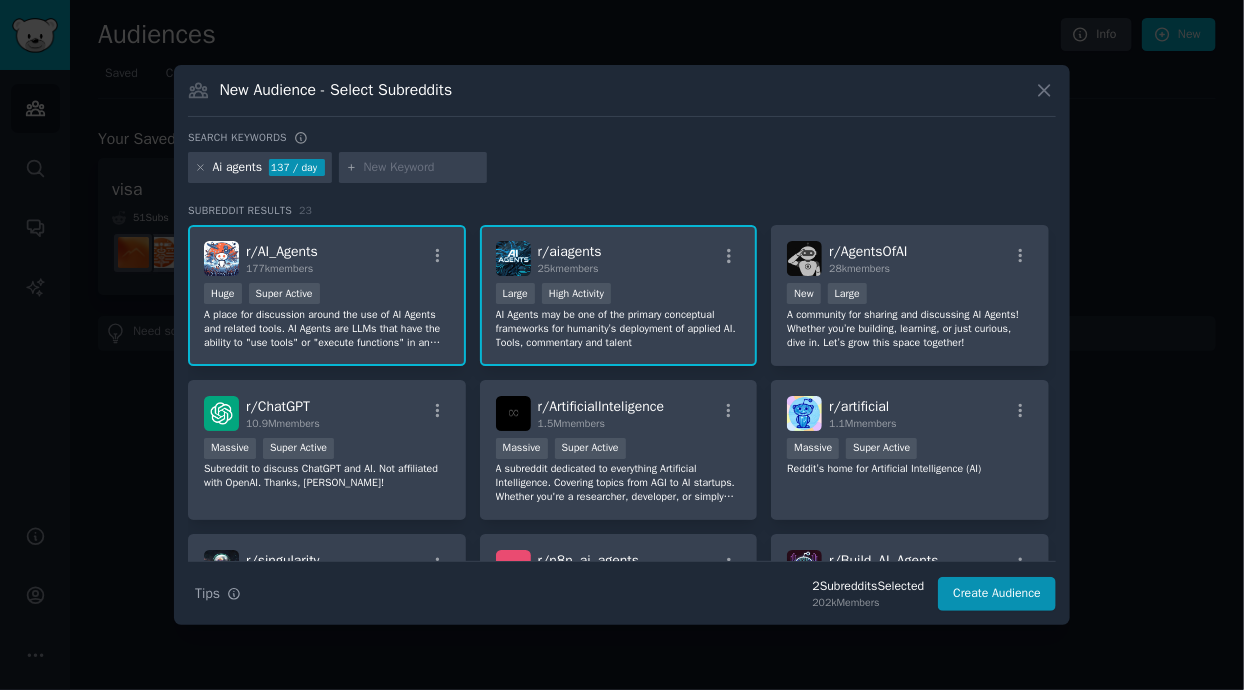 click on "r/ AgentsOfAI 28k  members" at bounding box center (910, 258) 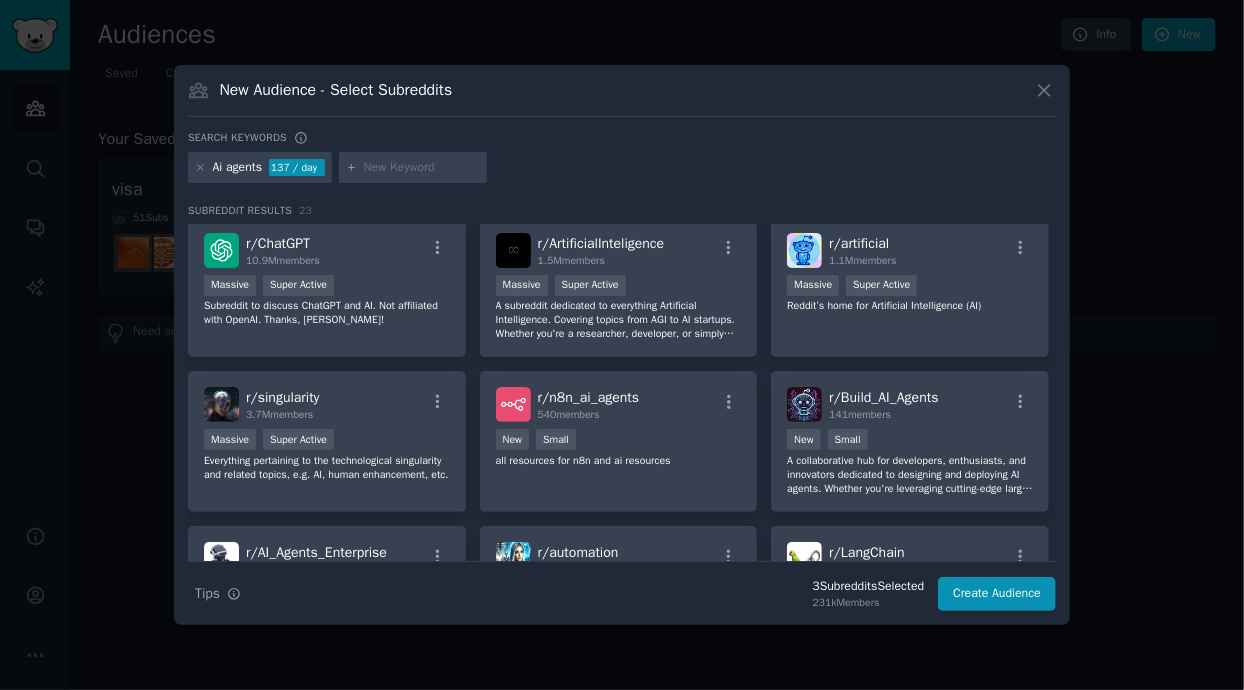scroll, scrollTop: 119, scrollLeft: 0, axis: vertical 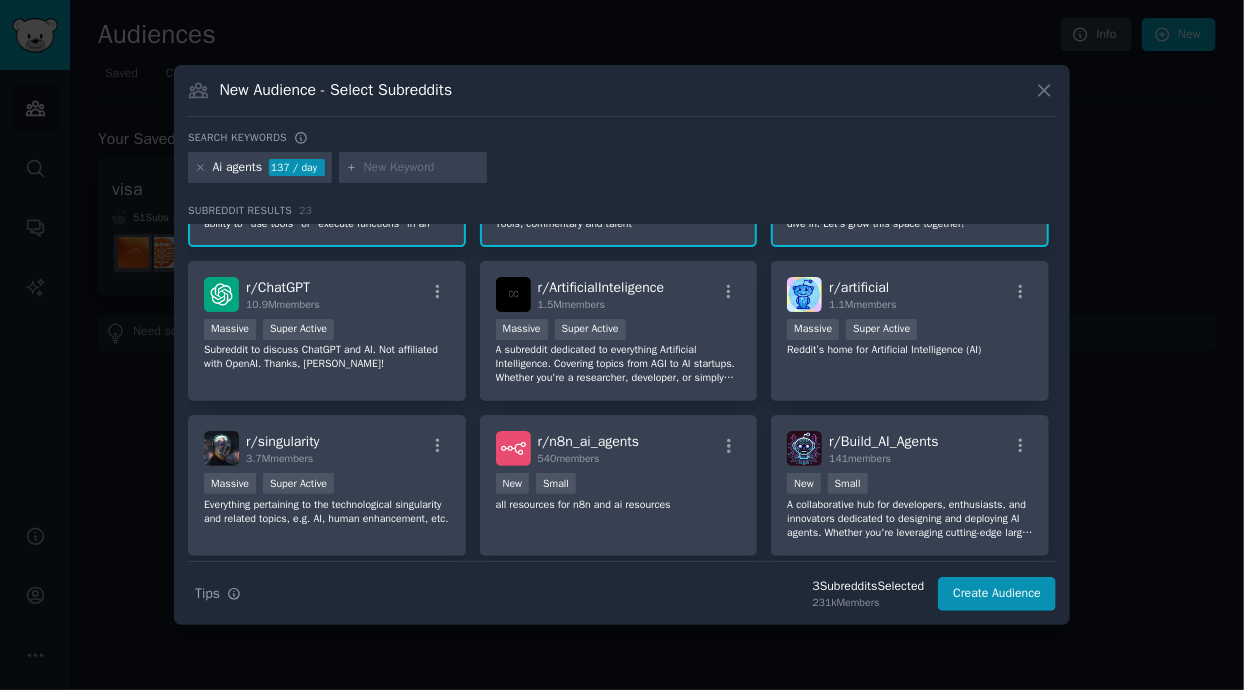 click on "r/ artificial 1.1M  members Massive Super Active Reddit’s home for Artificial Intelligence (AI)" at bounding box center (910, 331) 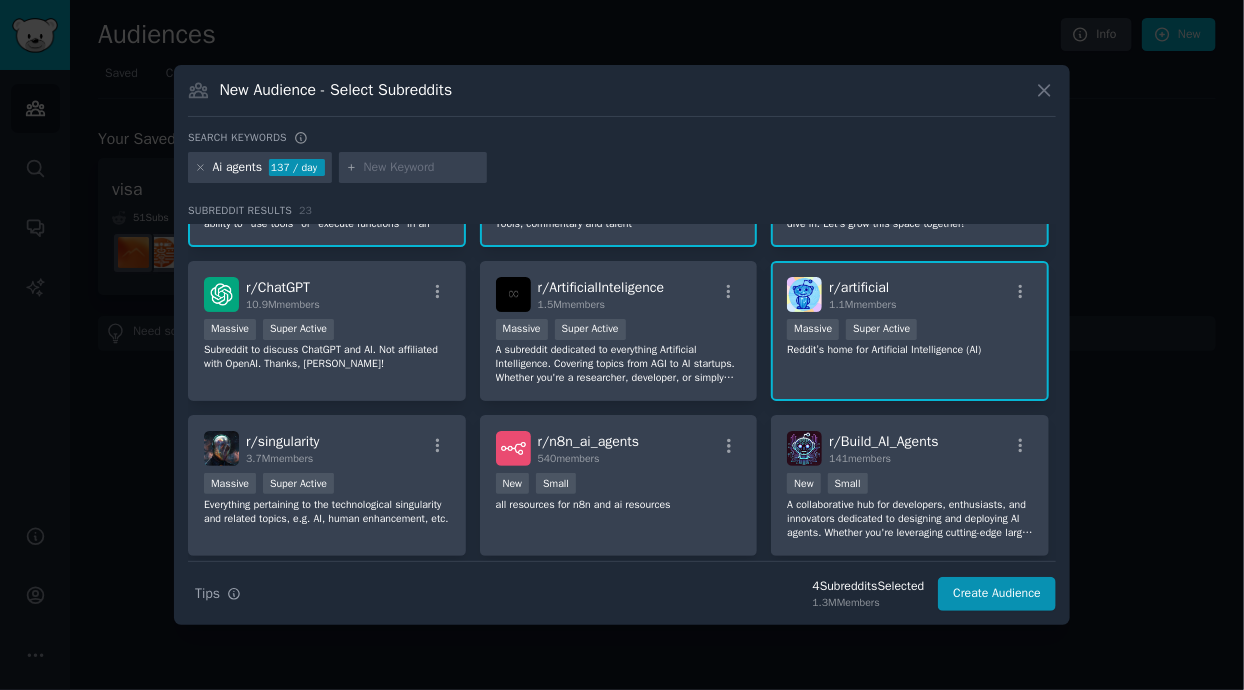 click on "Super Active" at bounding box center (590, 329) 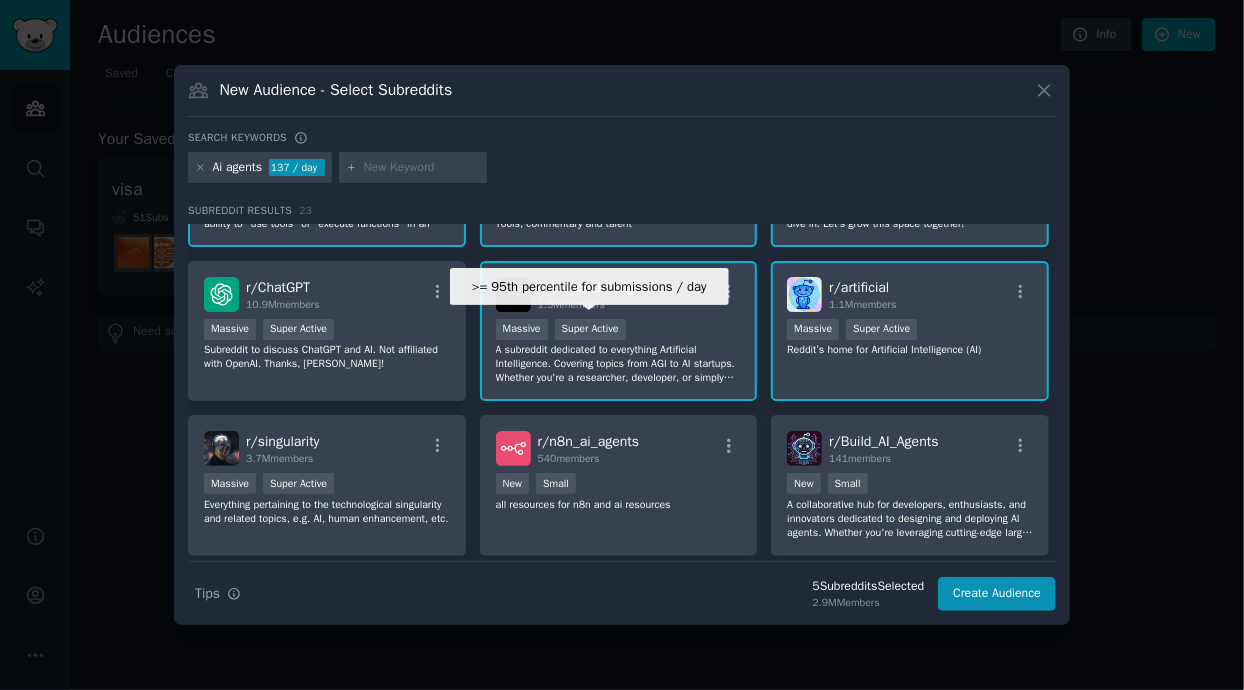 click on "Super Active" at bounding box center [298, 329] 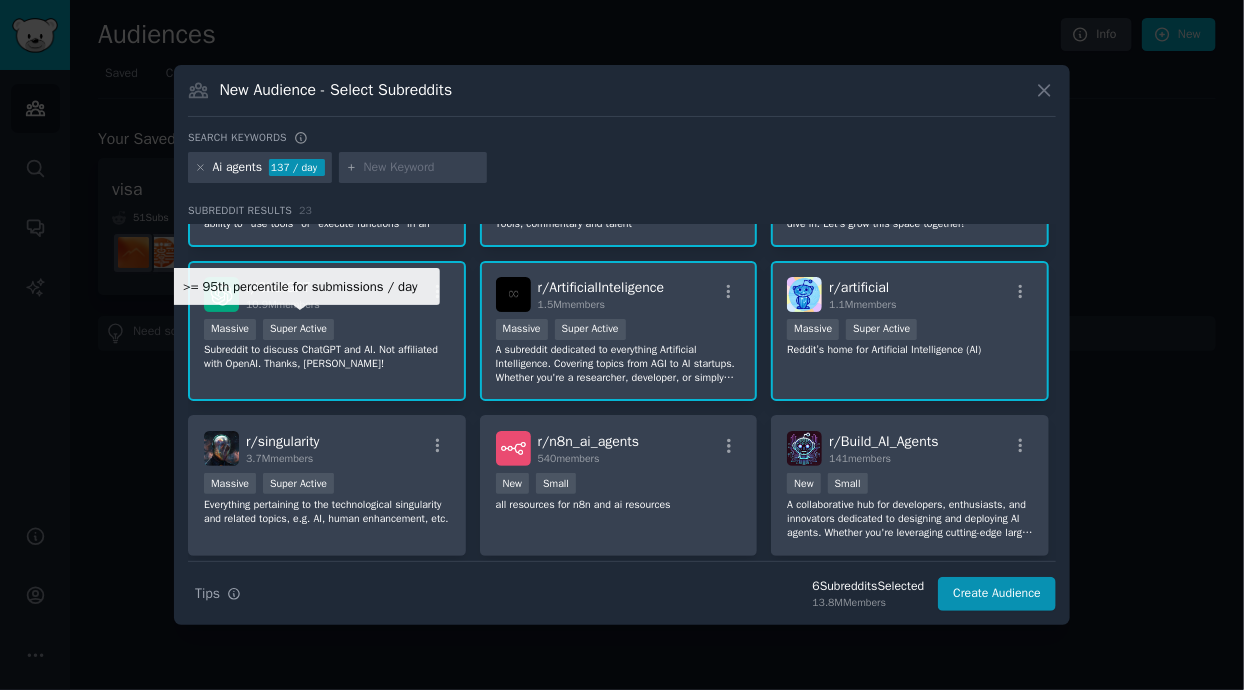 click on "r/ singularity 3.7M  members" at bounding box center [327, 448] 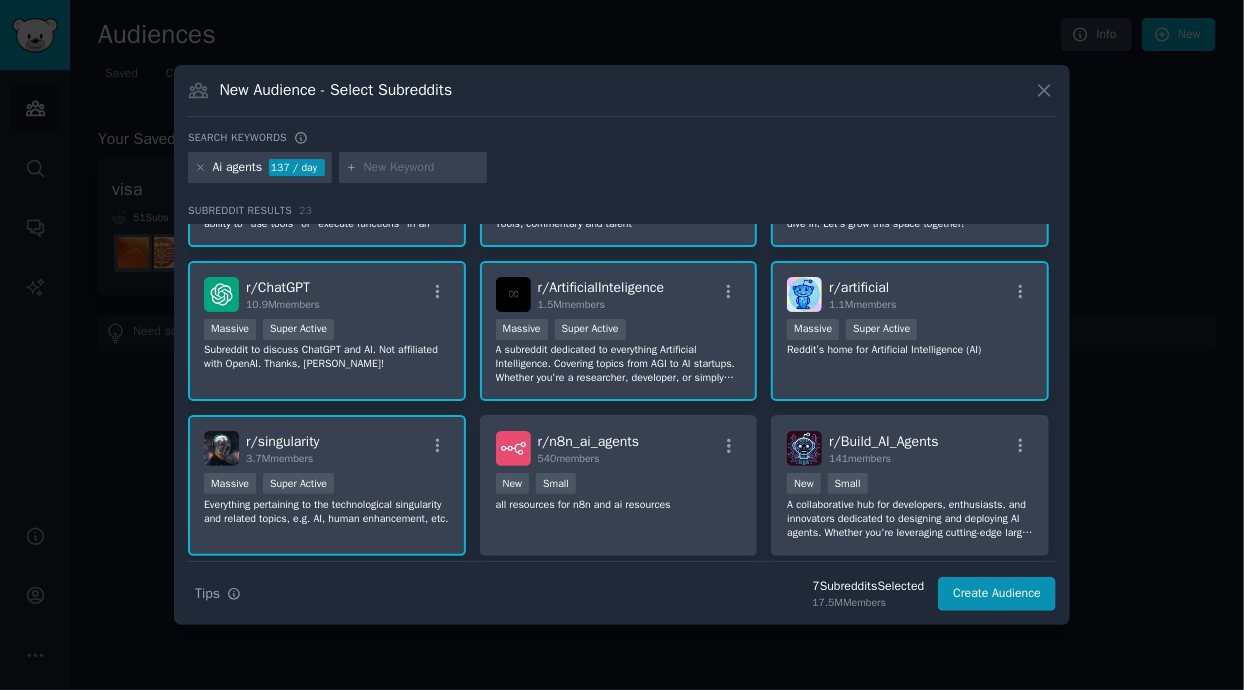click on "r/ n8n_ai_agents 540  members" at bounding box center [619, 448] 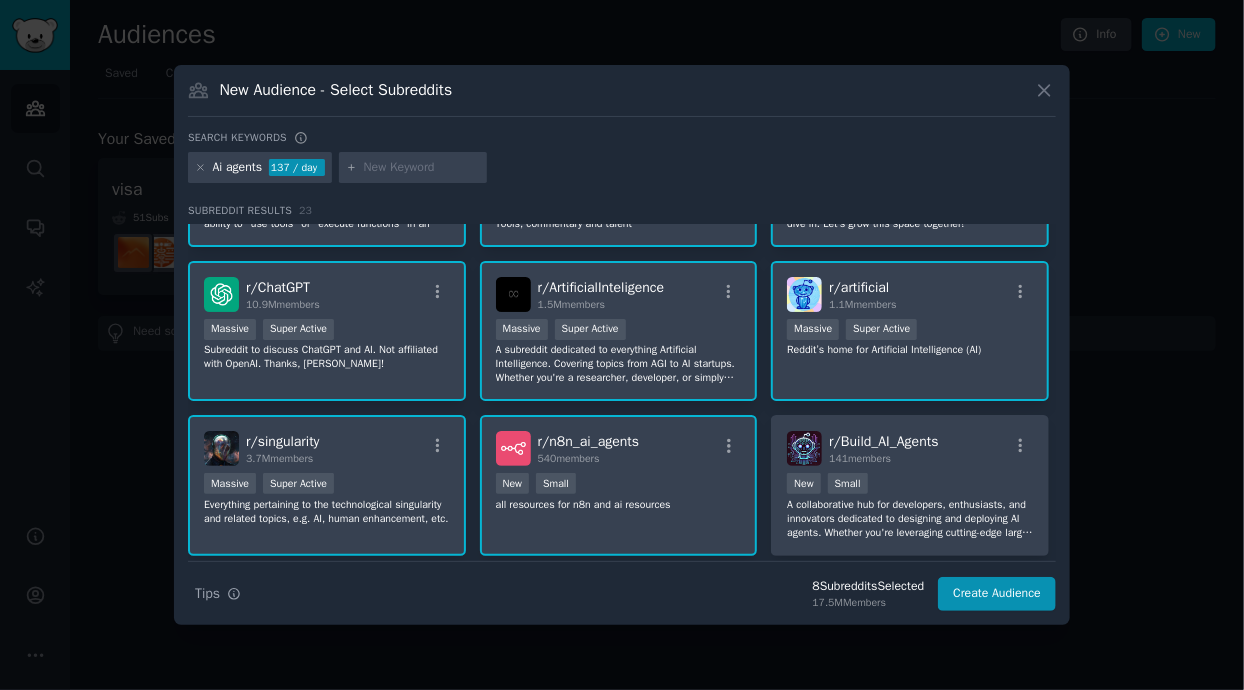 click on "141  members" at bounding box center (860, 458) 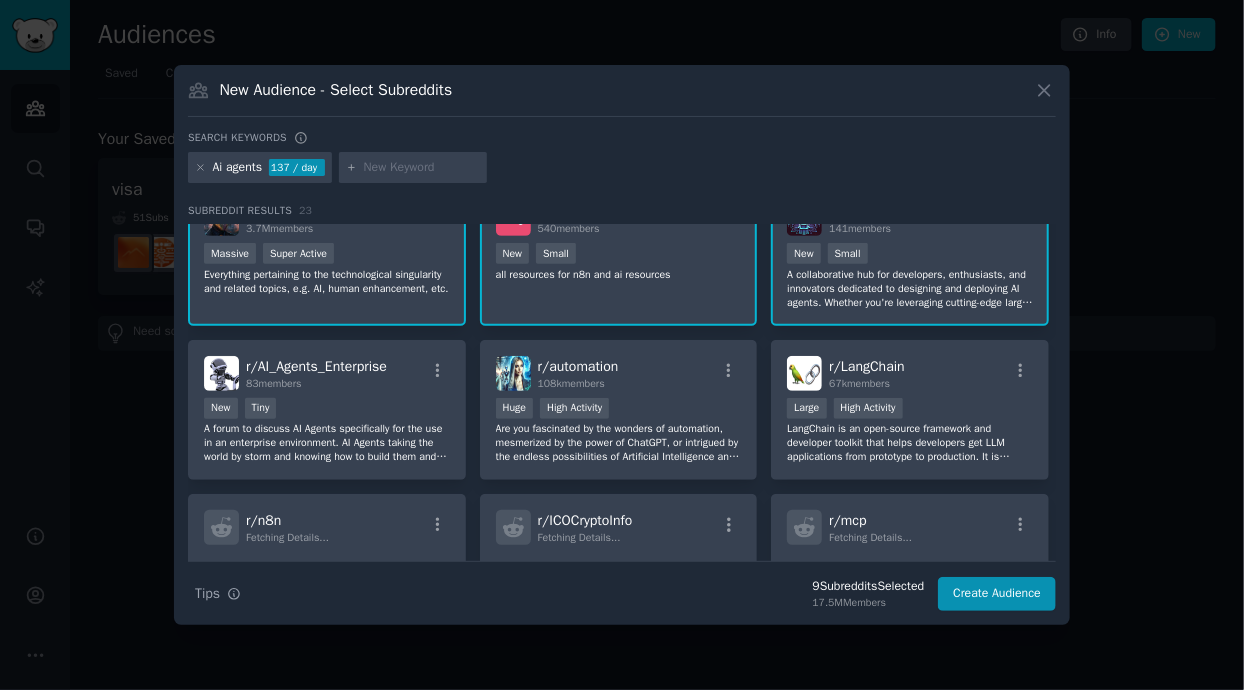 scroll, scrollTop: 362, scrollLeft: 0, axis: vertical 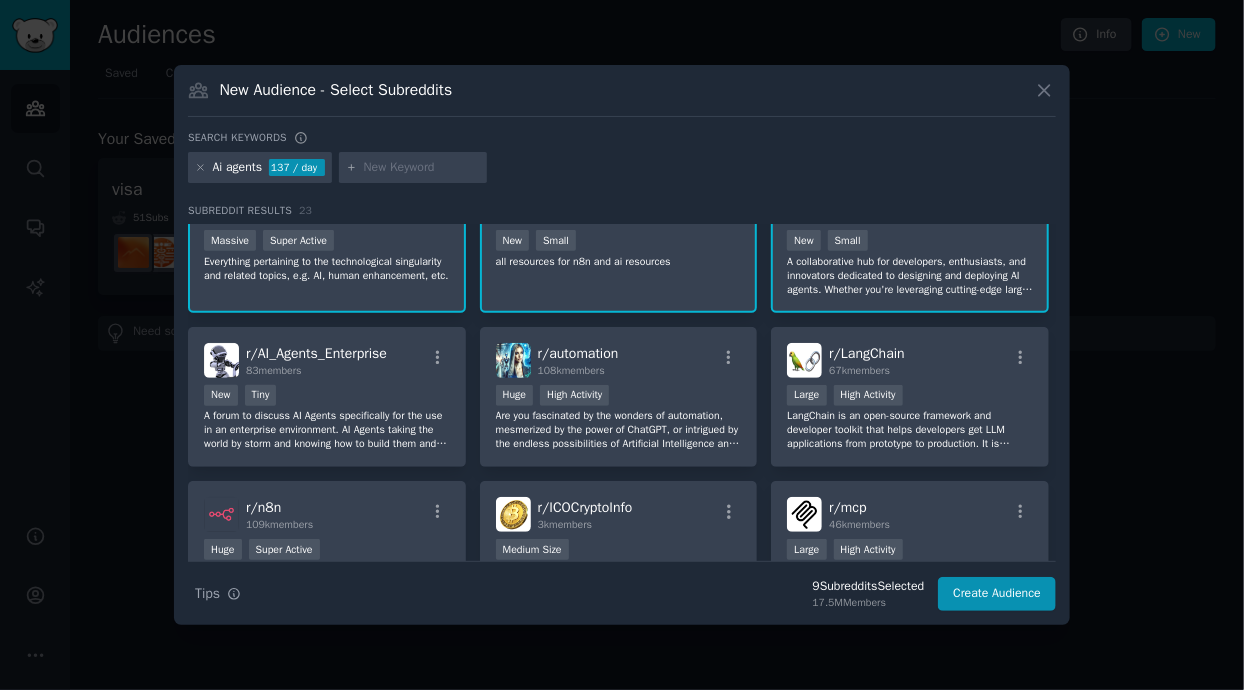 click on "New Tiny" at bounding box center (327, 397) 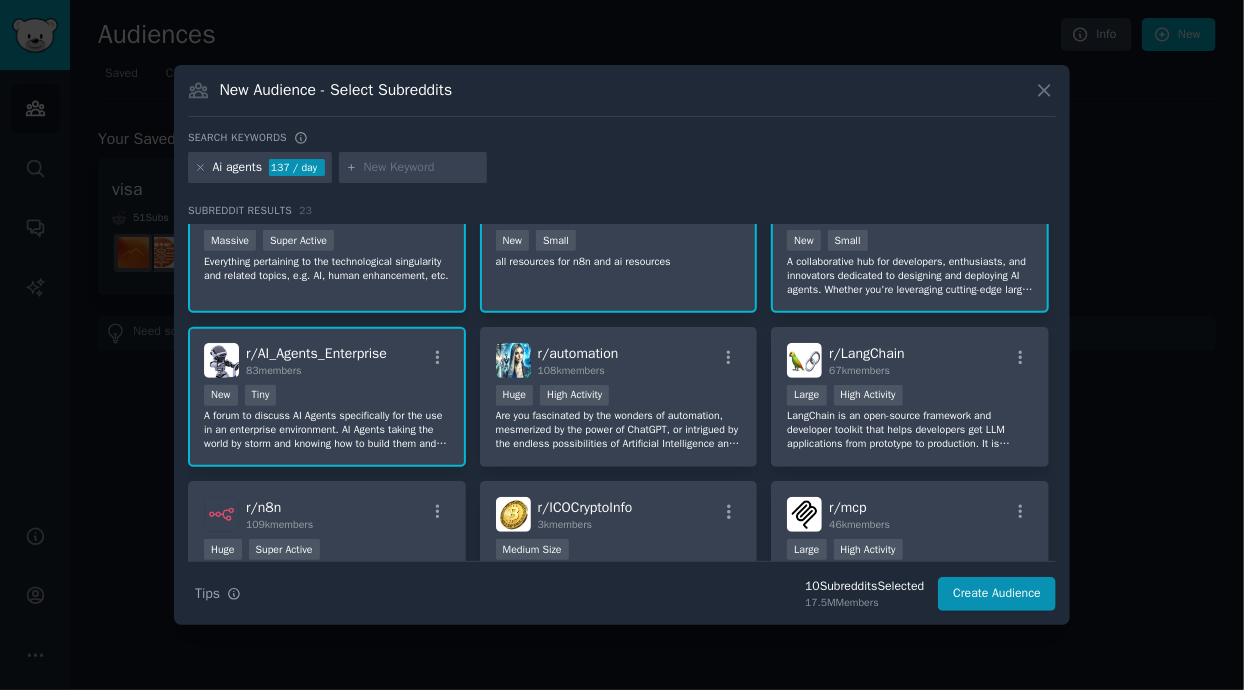 click on "r/ automation 108k  members" at bounding box center (619, 360) 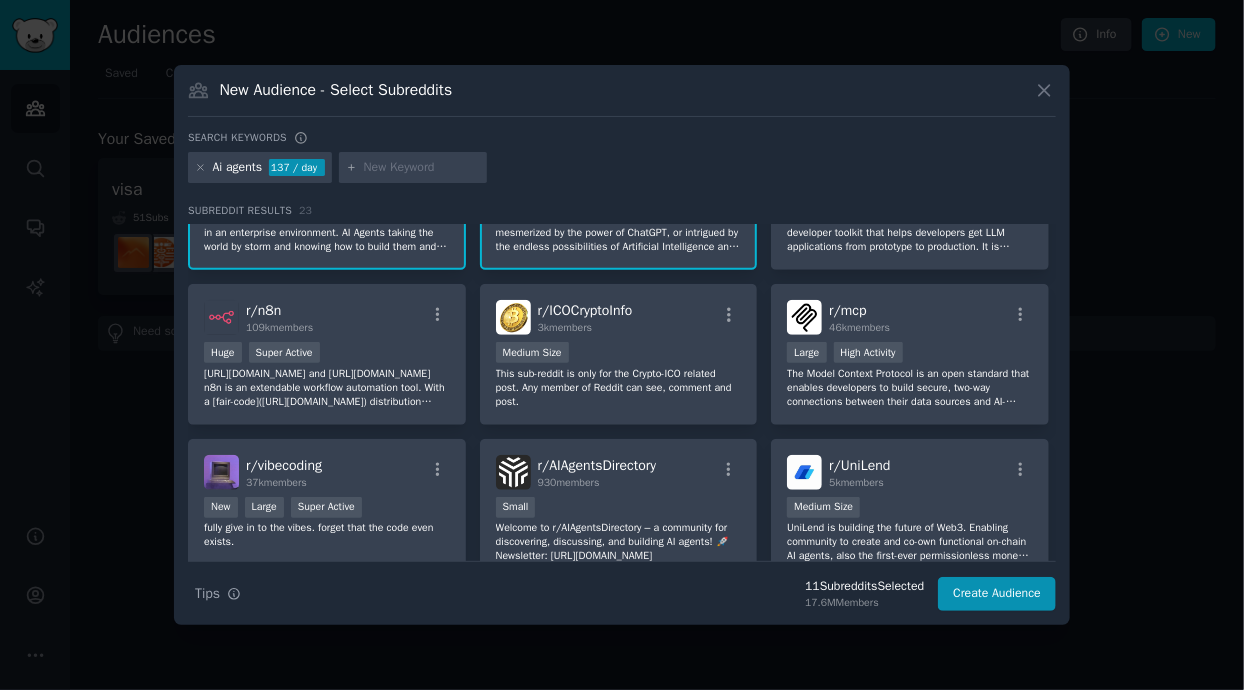 scroll, scrollTop: 578, scrollLeft: 0, axis: vertical 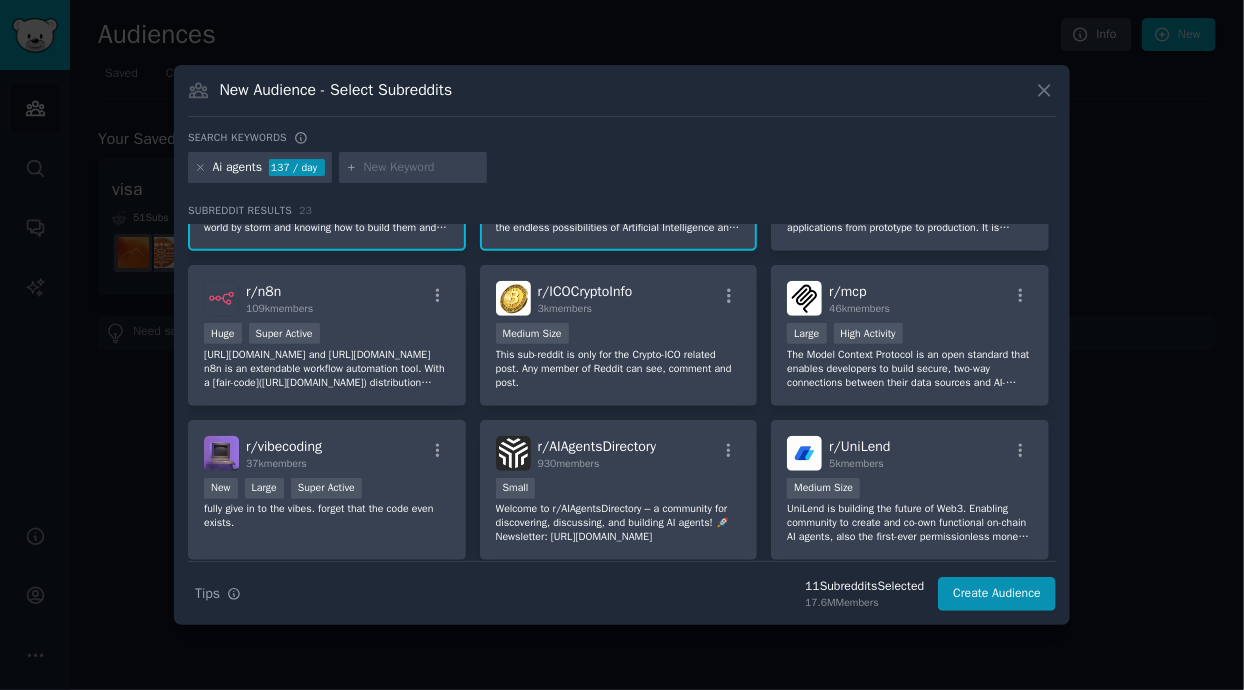 click on "Huge Super Active" at bounding box center (327, 335) 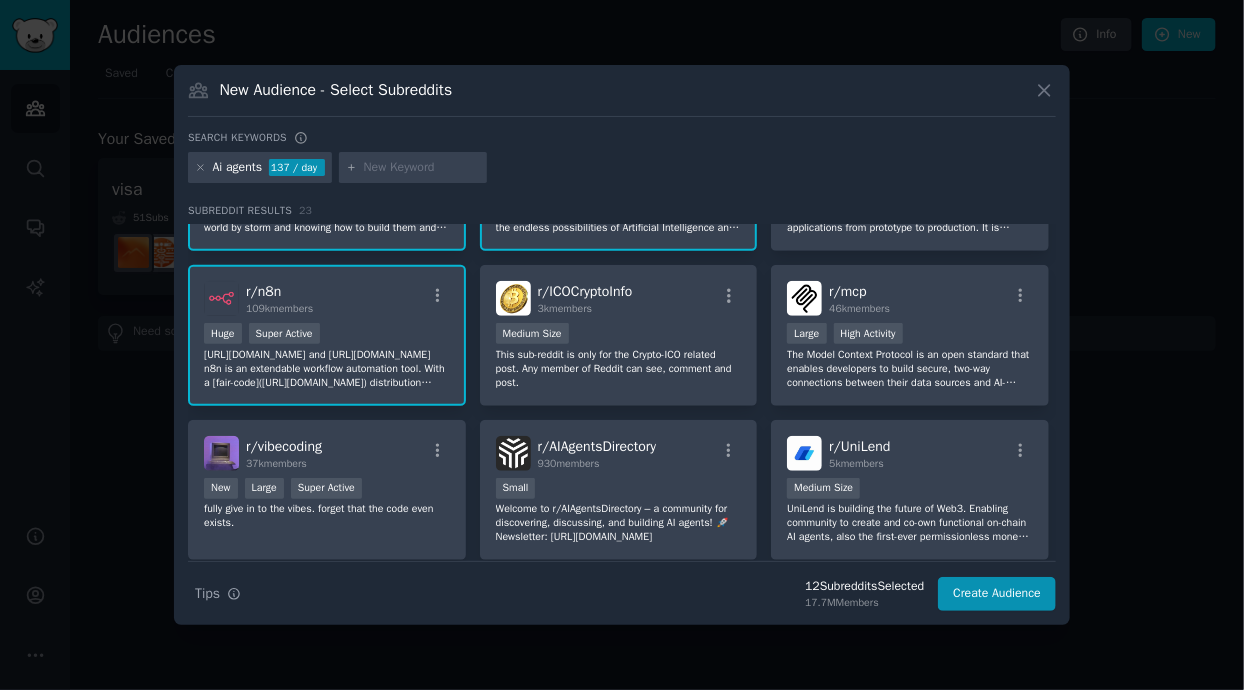 click on "r/ AIAgentsDirectory 930  members Small Welcome to r/AIAgentsDirectory – a community for discovering, discussing, and building AI agents! 🚀
Newsletter: https://agentpulse.beehiiv.com/" at bounding box center (619, 490) 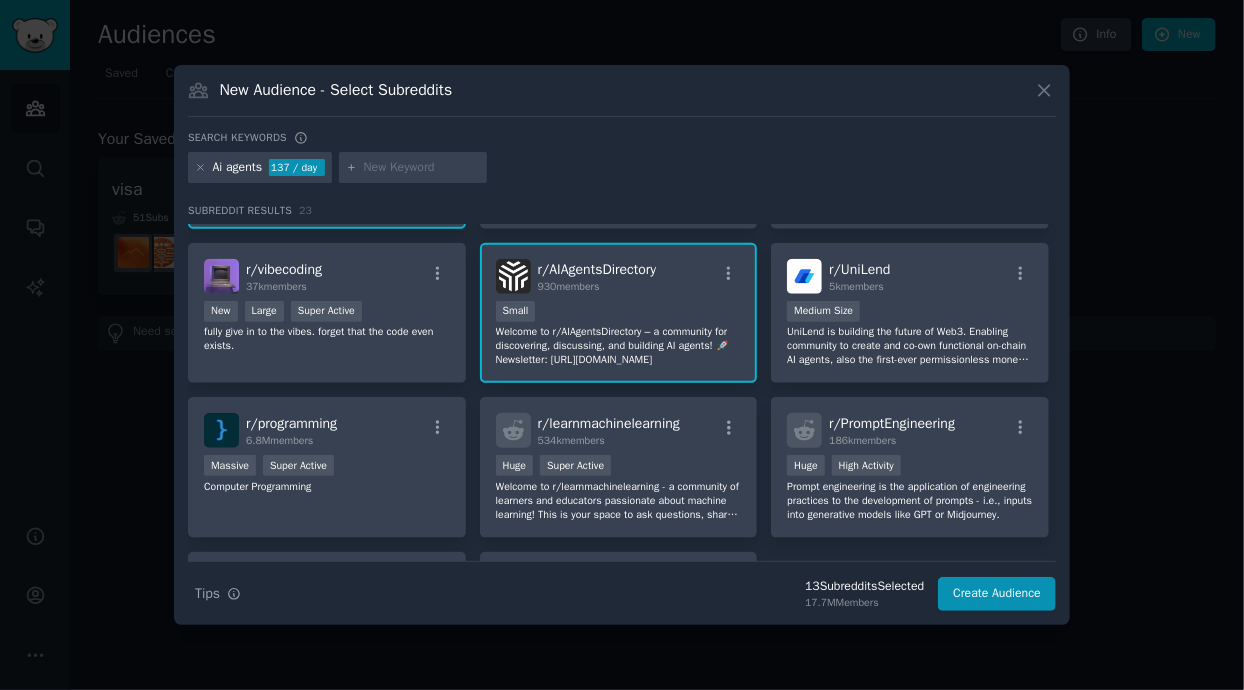 scroll, scrollTop: 756, scrollLeft: 0, axis: vertical 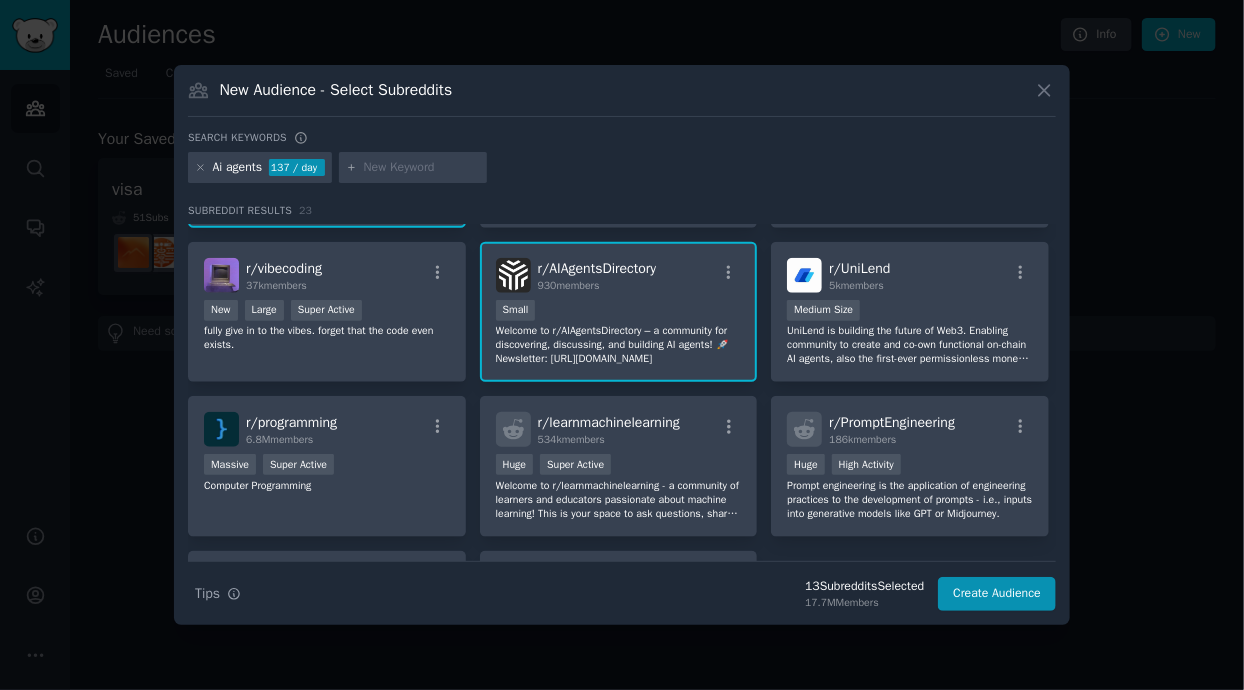 click on "Huge Super Active" at bounding box center (619, 466) 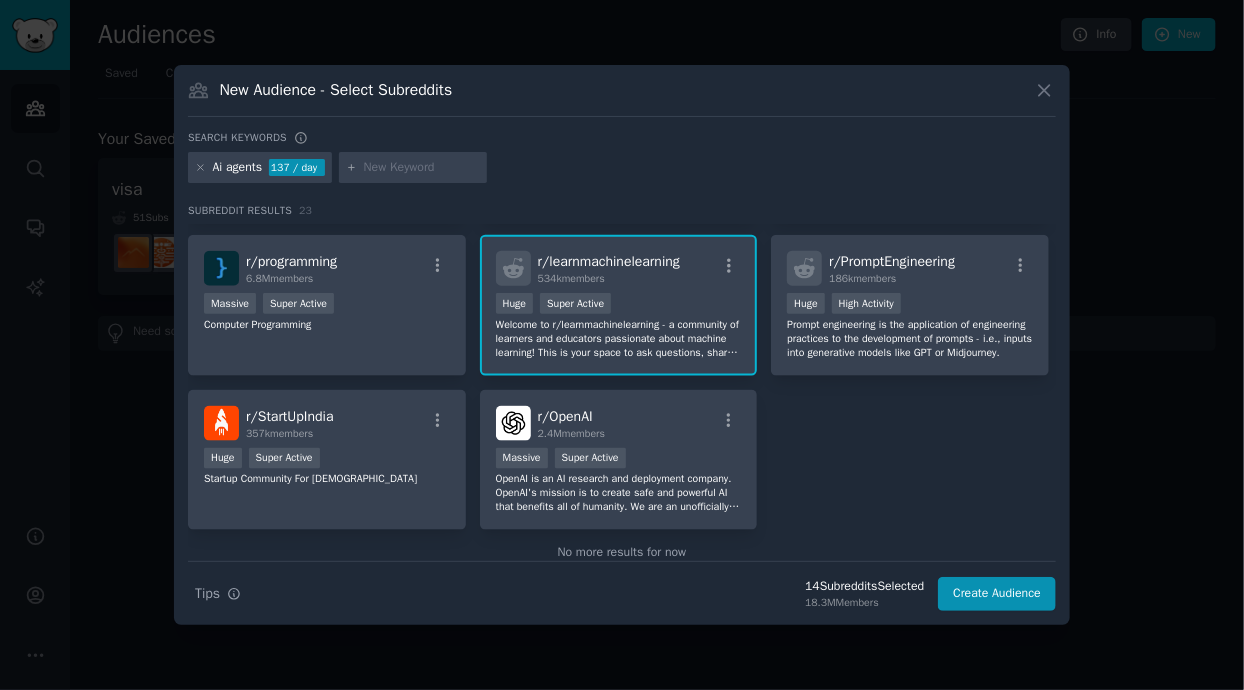 scroll, scrollTop: 923, scrollLeft: 0, axis: vertical 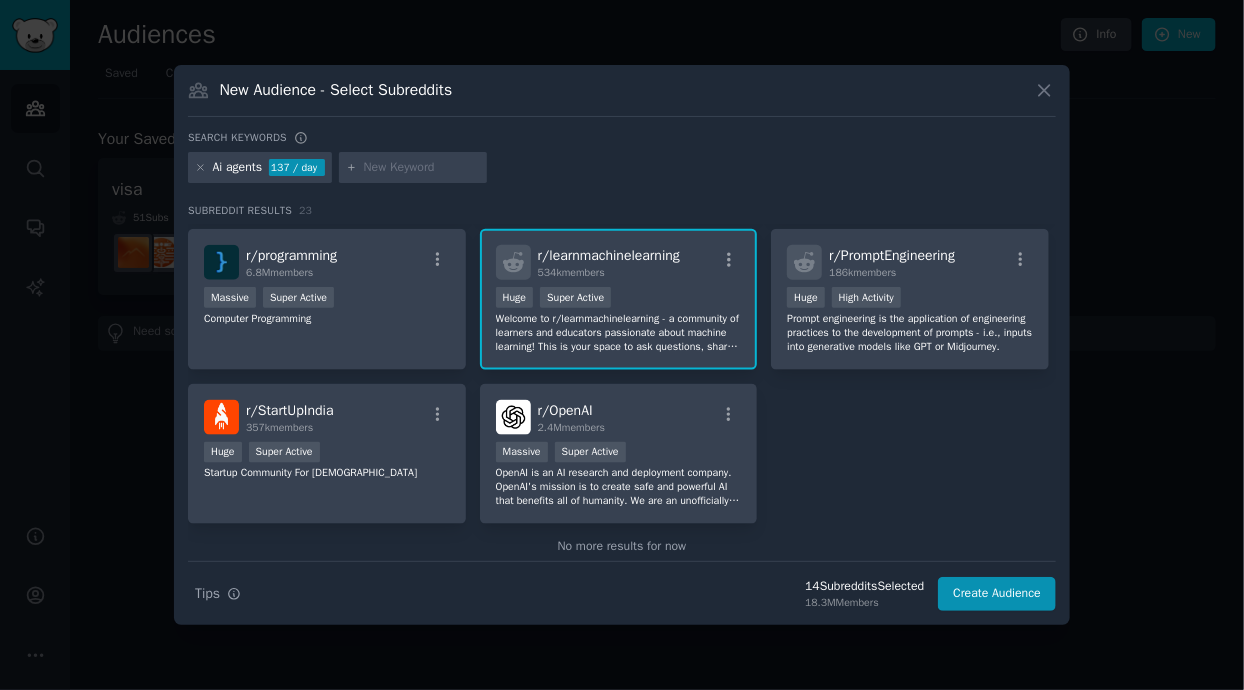 click on "Huge High Activity" at bounding box center [910, 299] 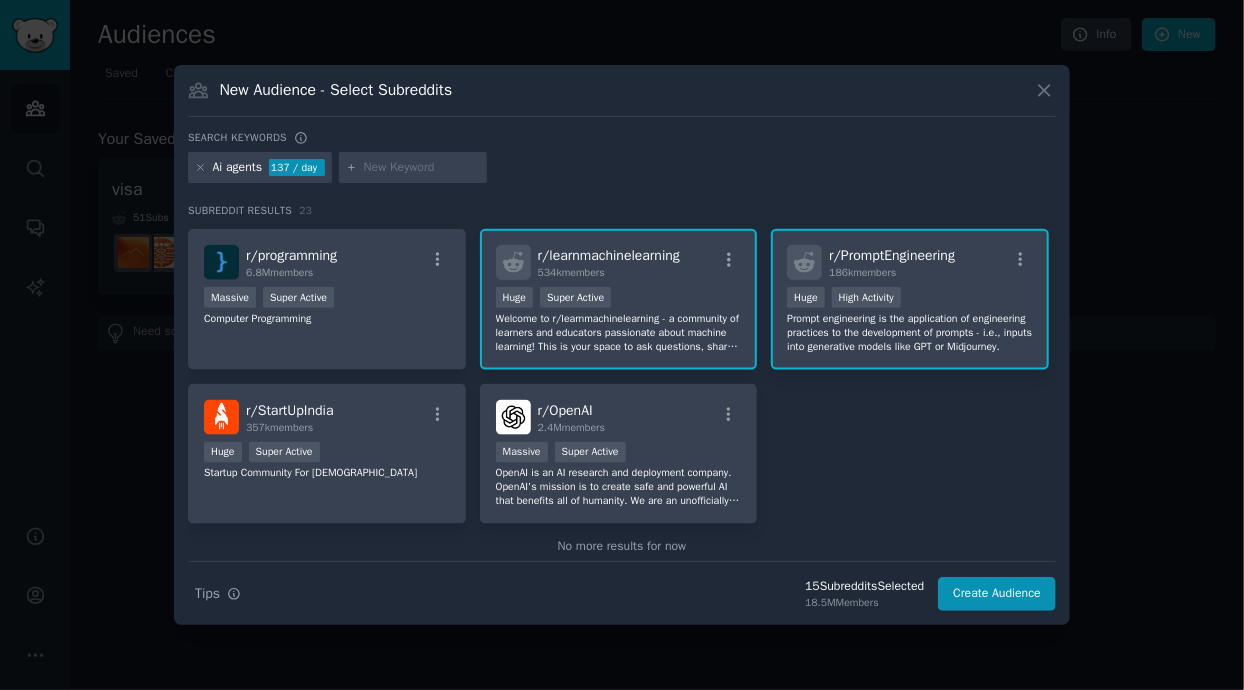 click on "OpenAI is an AI research and deployment company. OpenAI's mission is to create safe and powerful AI that benefits all of humanity. We are an unofficially-run community. OpenAI makes Sora, ChatGPT, and DALL·E 3." at bounding box center (619, 487) 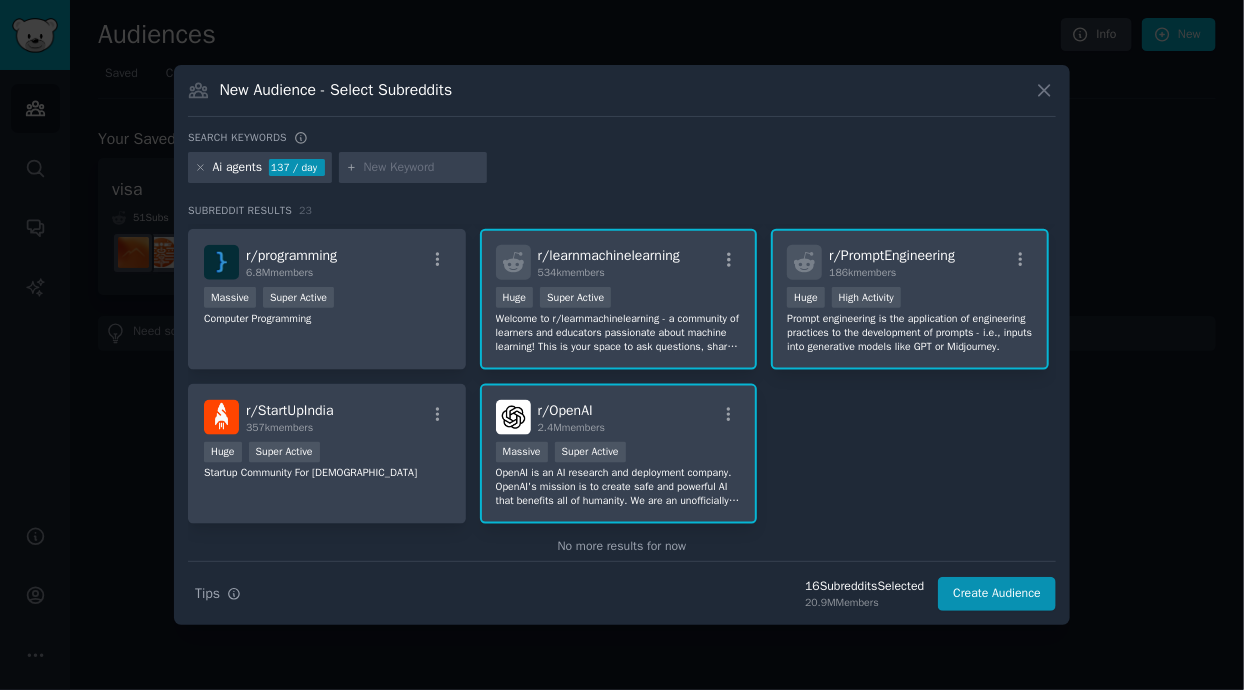 scroll, scrollTop: 952, scrollLeft: 0, axis: vertical 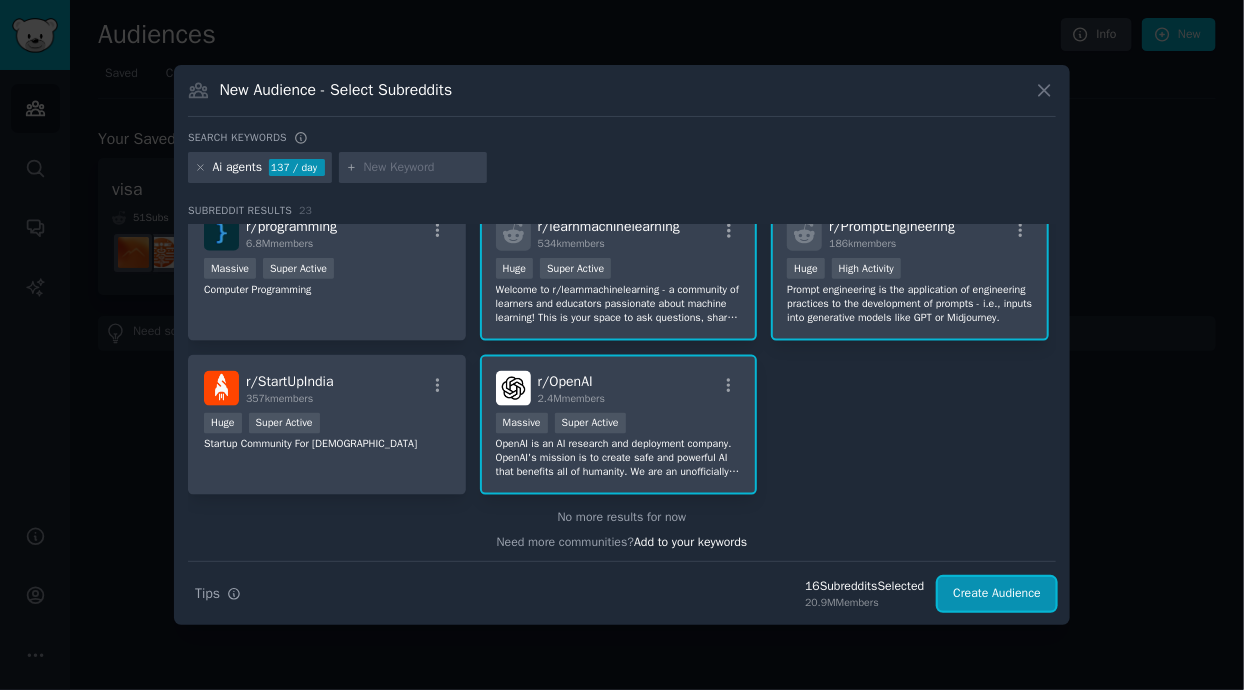 click on "Create Audience" at bounding box center (997, 594) 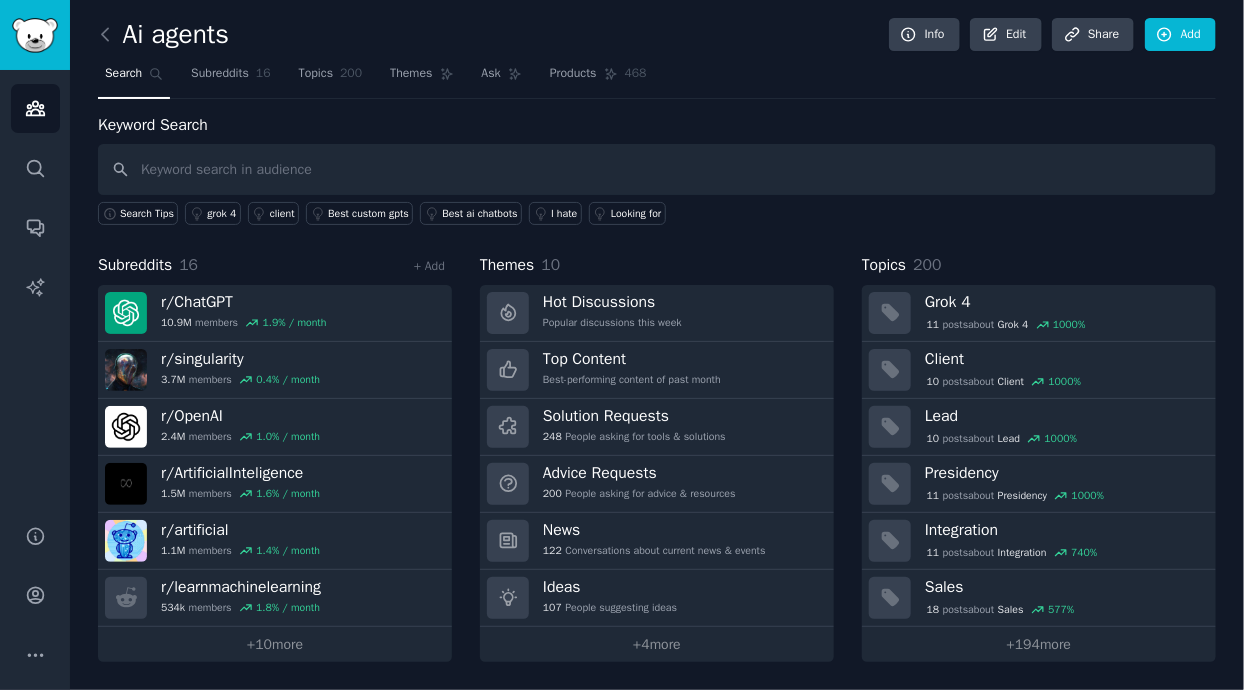 click on "Search Tips grok 4 client Best custom gpts Best ai chatbots I hate Looking for" at bounding box center (657, 210) 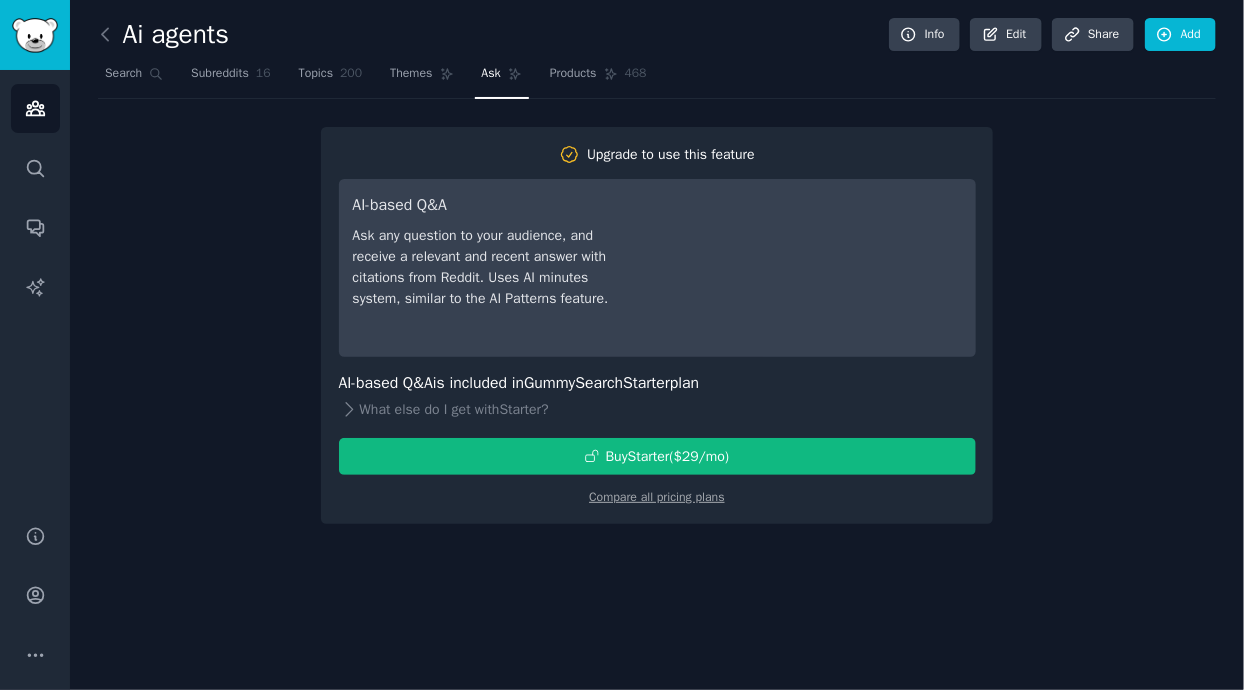 click on "Upgrade to use this feature AI-based Q&A Ask any question to your audience, and receive a relevant and recent answer with citations from Reddit. Uses AI minutes system, similar to the AI Patterns feature. AI-based Q&A  is included in  GummySearch  Starter  plan What else do I get with  Starter ? Buy  Starter  ($ 29 /mo ) Compare all pricing plans" at bounding box center [657, 325] 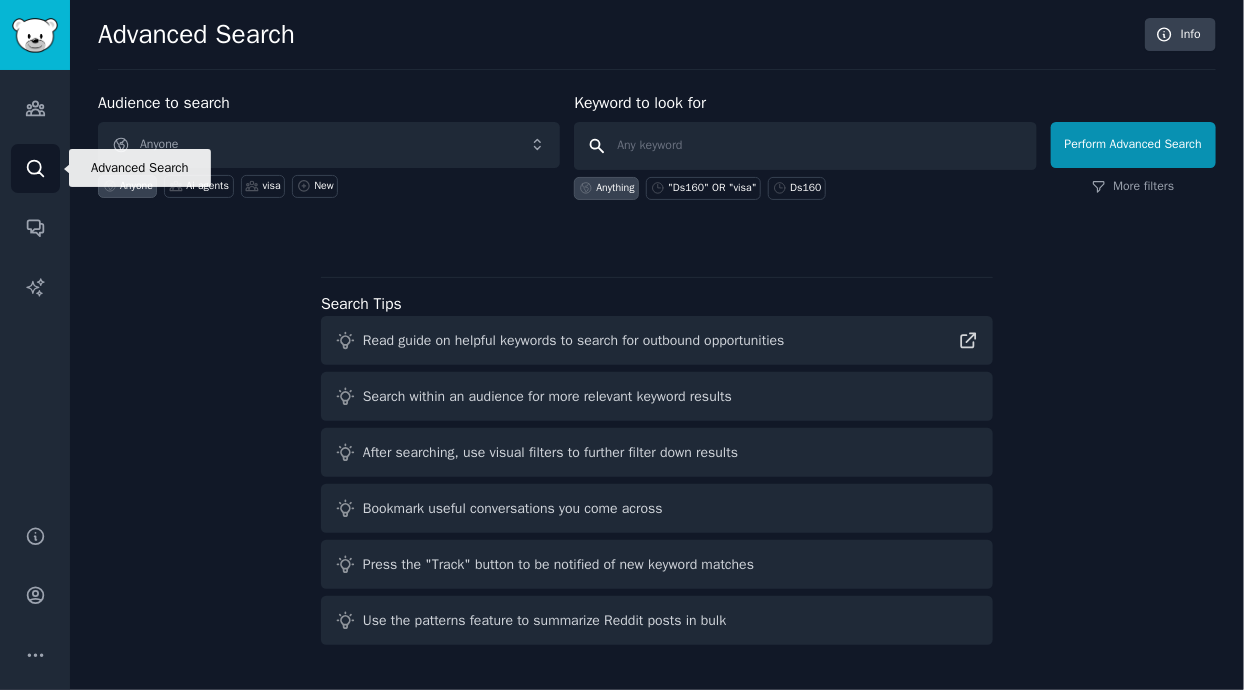 click at bounding box center (805, 146) 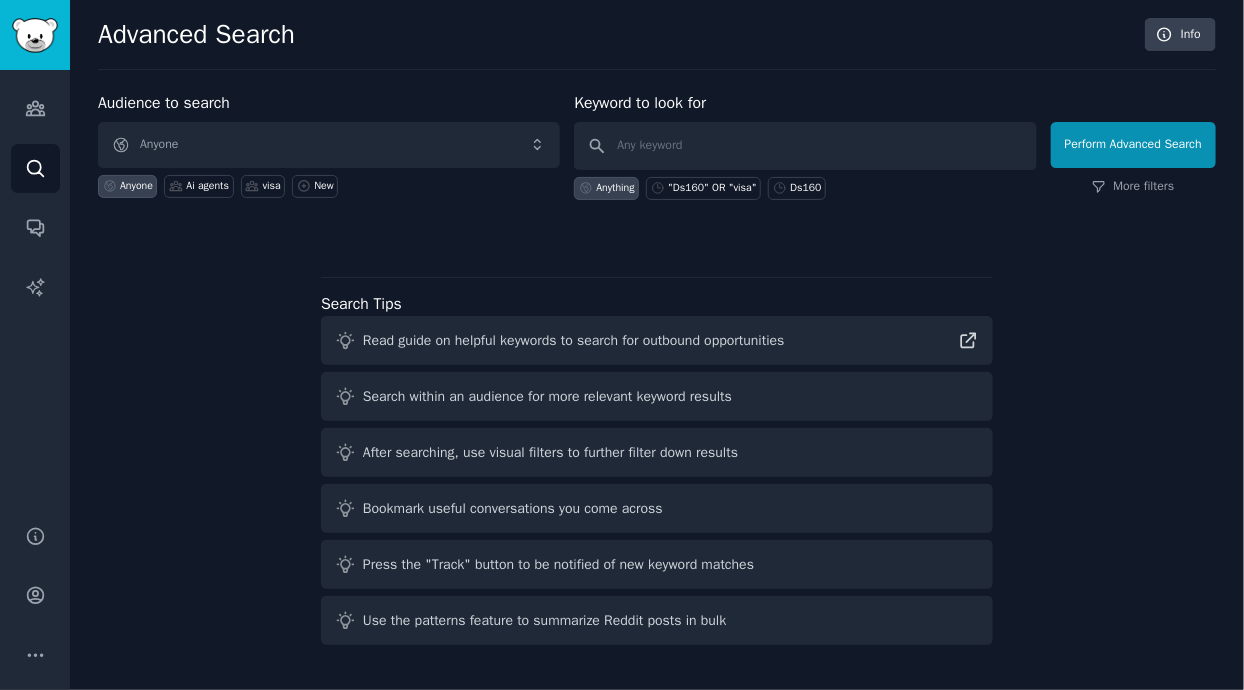 click on "Anyone Ai agents visa New" at bounding box center (329, 183) 